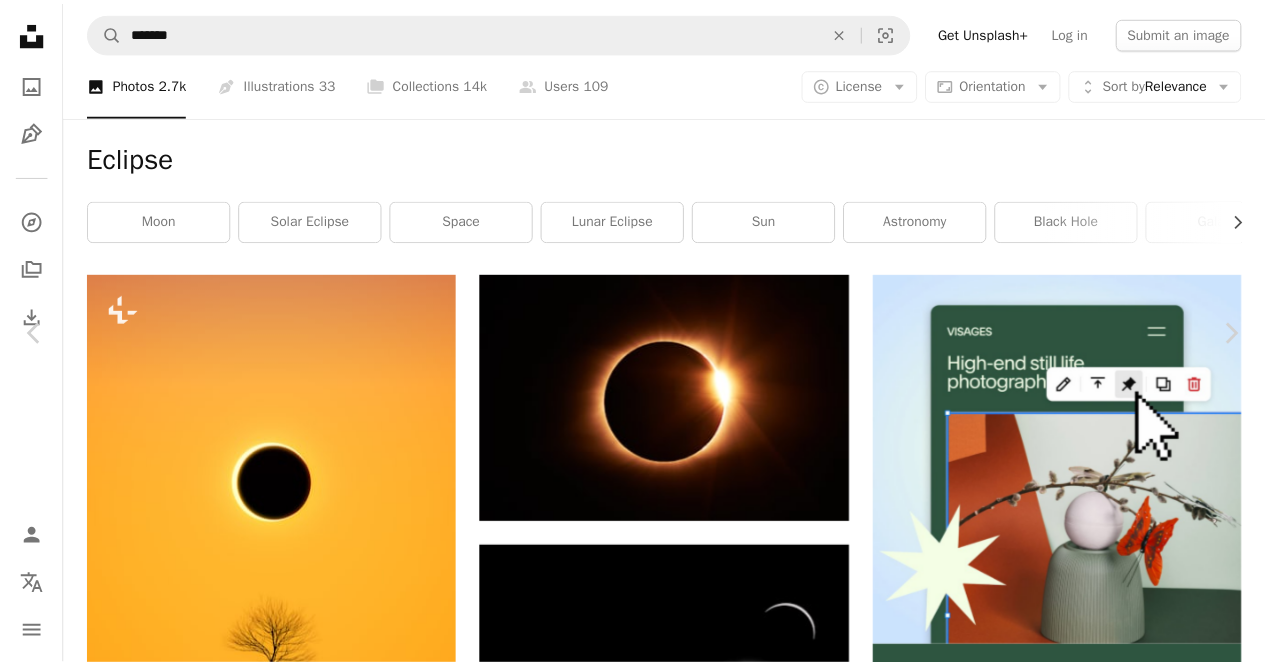scroll, scrollTop: 31166, scrollLeft: 0, axis: vertical 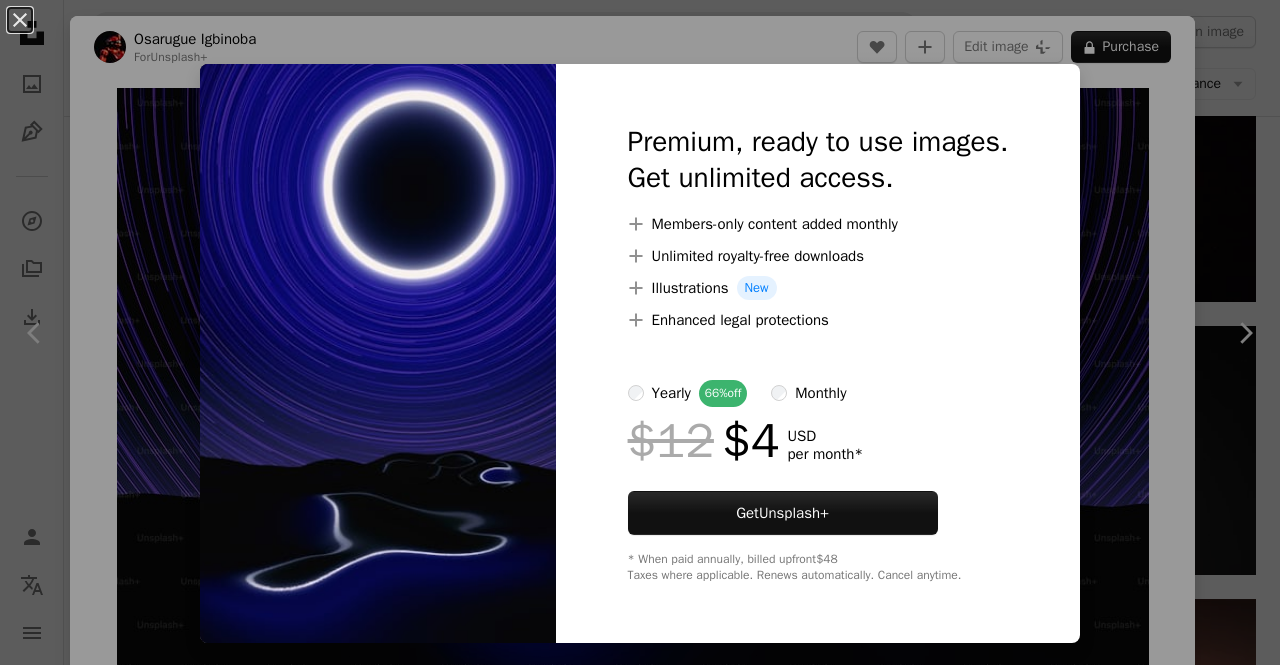 click on "An X shape Premium, ready to use images. Get unlimited access. A plus sign Members-only content added monthly A plus sign Unlimited royalty-free downloads A plus sign Illustrations  New A plus sign Enhanced legal protections yearly 66%  off monthly $12   $4 USD per month * Get  Unsplash+ * When paid annually, billed upfront  $48 Taxes where applicable. Renews automatically. Cancel anytime." at bounding box center (640, 332) 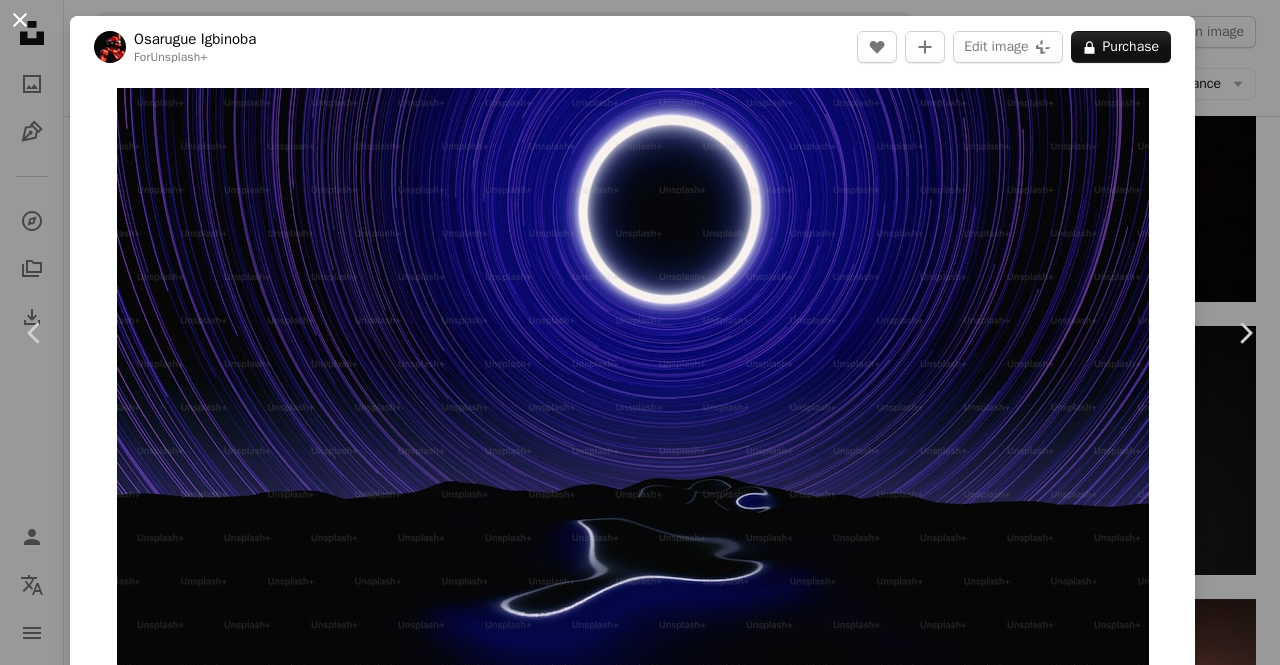 click on "An X shape" at bounding box center [20, 20] 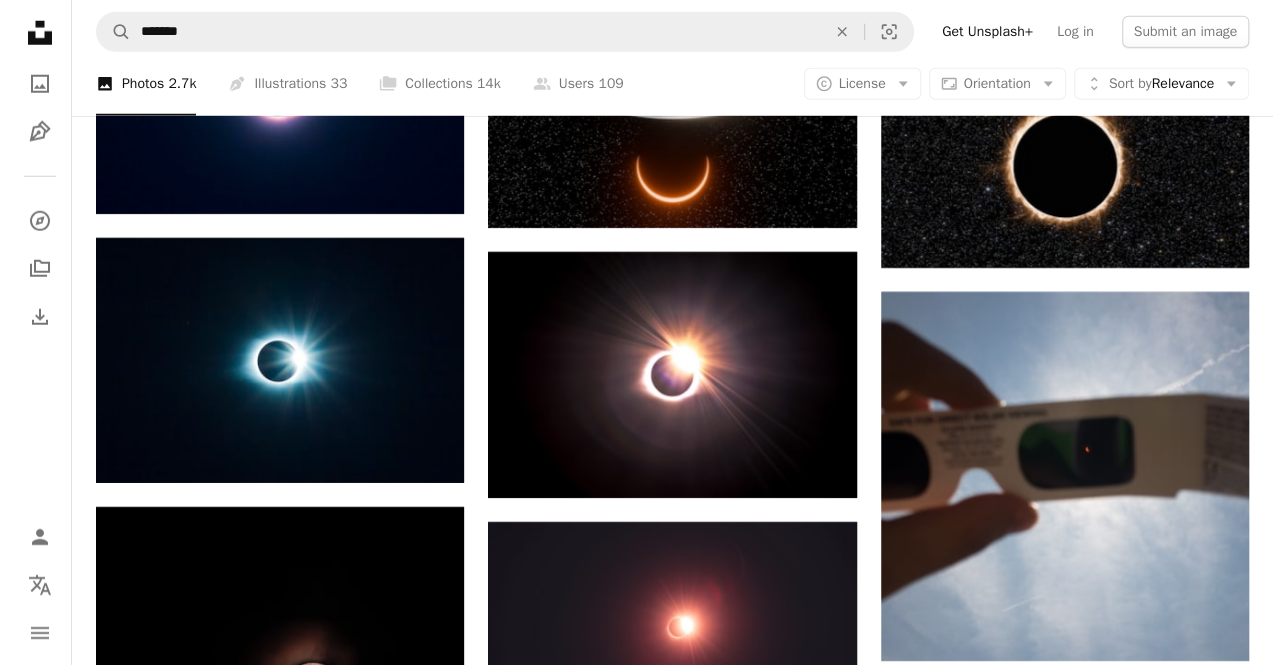 scroll, scrollTop: 2884, scrollLeft: 0, axis: vertical 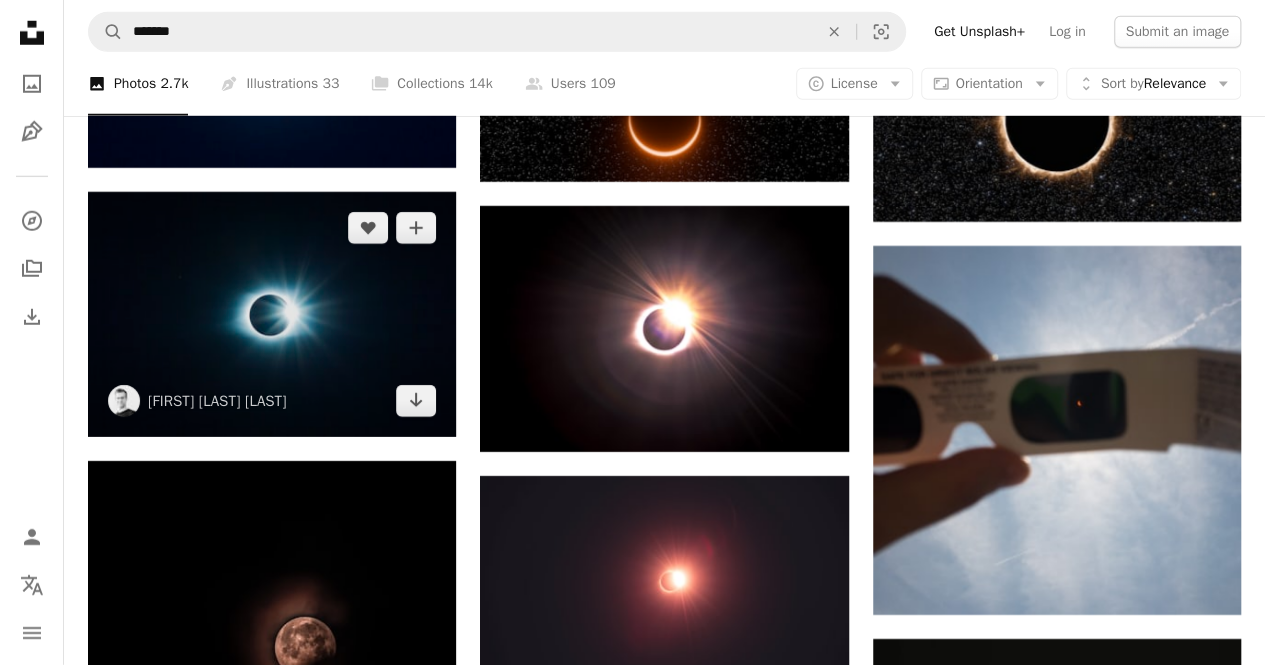 click at bounding box center [272, 315] 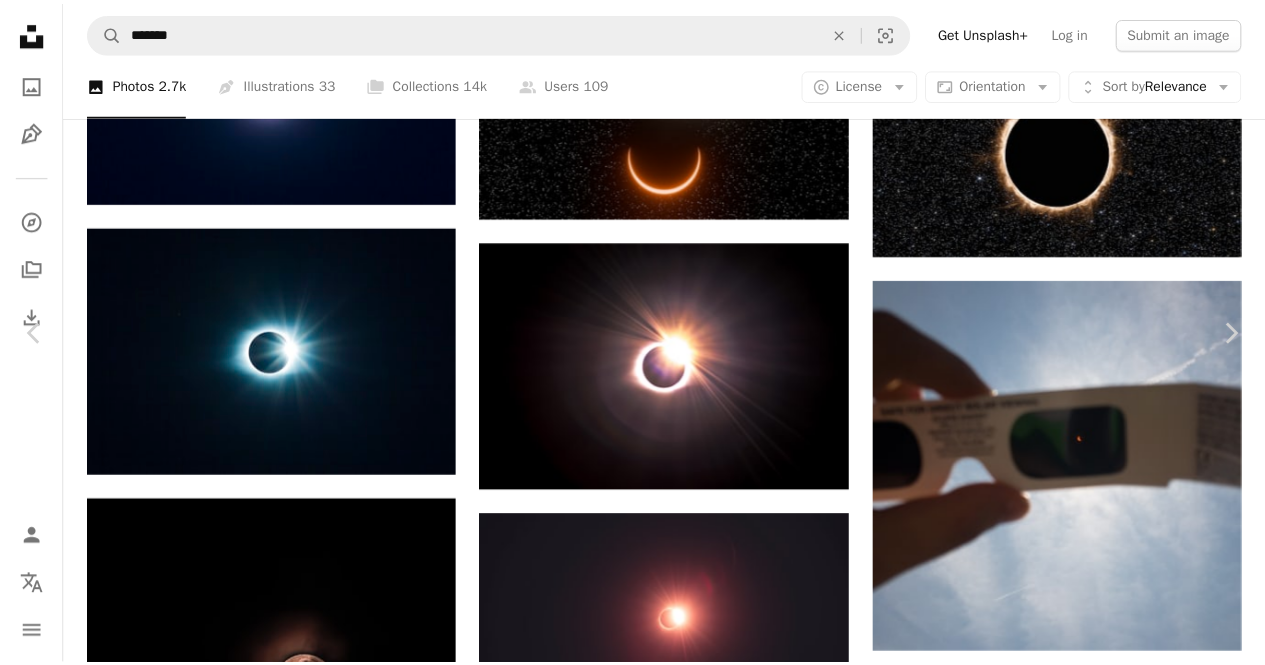 scroll, scrollTop: 0, scrollLeft: 0, axis: both 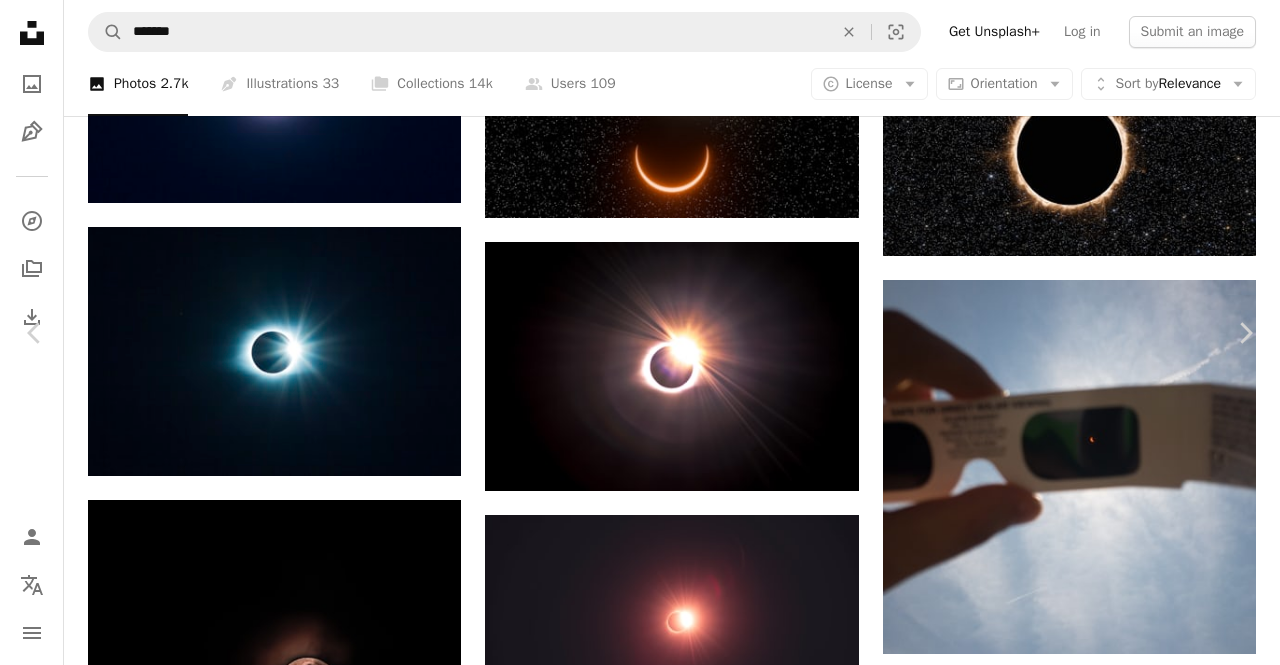 click on "An X shape Chevron left Chevron right Tyler van der Hoeven tyvdh A heart A plus sign Edit image   Plus sign for Unsplash+ Download free Chevron down Zoom in Views 26,986,137 Downloads 255,625 Featured in Photos ,  Wallpapers A forward-right arrow Share Info icon Info More Actions Calendar outlined Published on  August 31, 2017 Camera Canon, EOS REBEL T2i Safety Free to use under the  Unsplash License space dark moon sun night light planet space wallpaper moon wallpaper backgrounds outdoors space background bright eclipse flare looking up lunar eclipse moon background computer backgrounds ray Free stock photos Browse premium related images on iStock  |  Save 20% with code UNSPLASH20 View more on iStock  ↗ Related images A heart A plus sign Robert Rasmussen Available for hire A checkmark inside of a circle Arrow pointing down A heart A plus sign Gavyn Fox Arrow pointing down A heart A plus sign Danny Mc Arrow pointing down A heart A plus sign Jim Strasma Arrow pointing down A heart A plus sign Mike Newbry" at bounding box center (640, 39099) 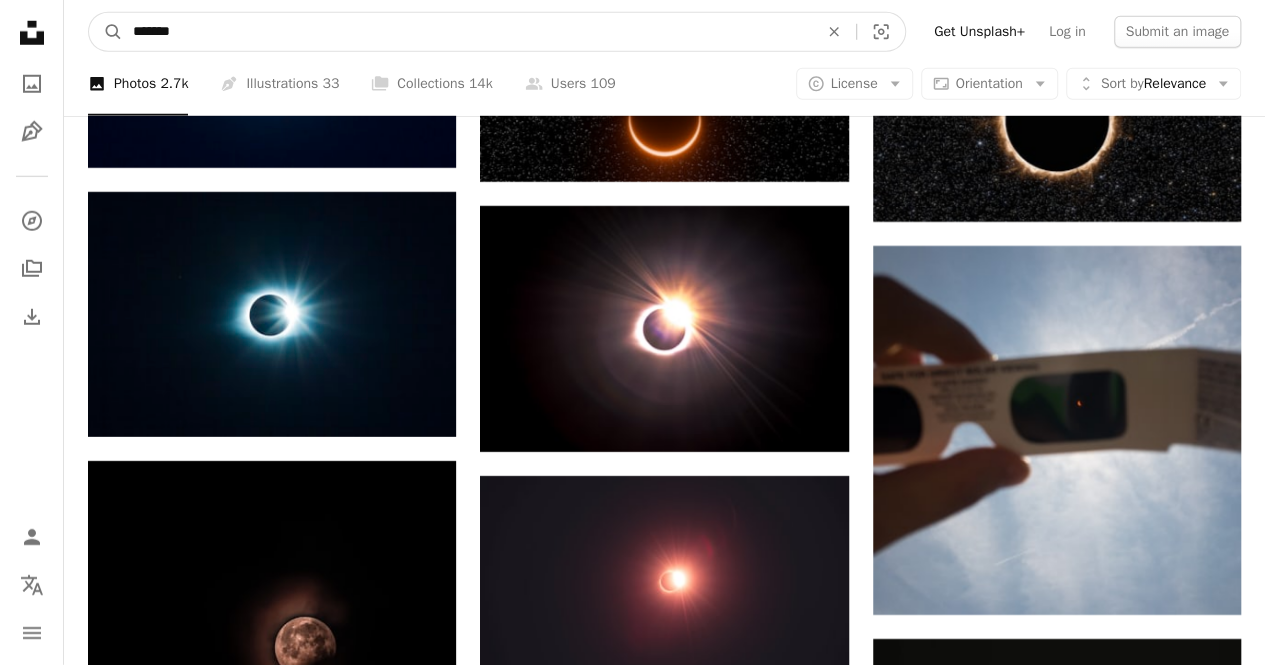 click on "*******" at bounding box center (467, 32) 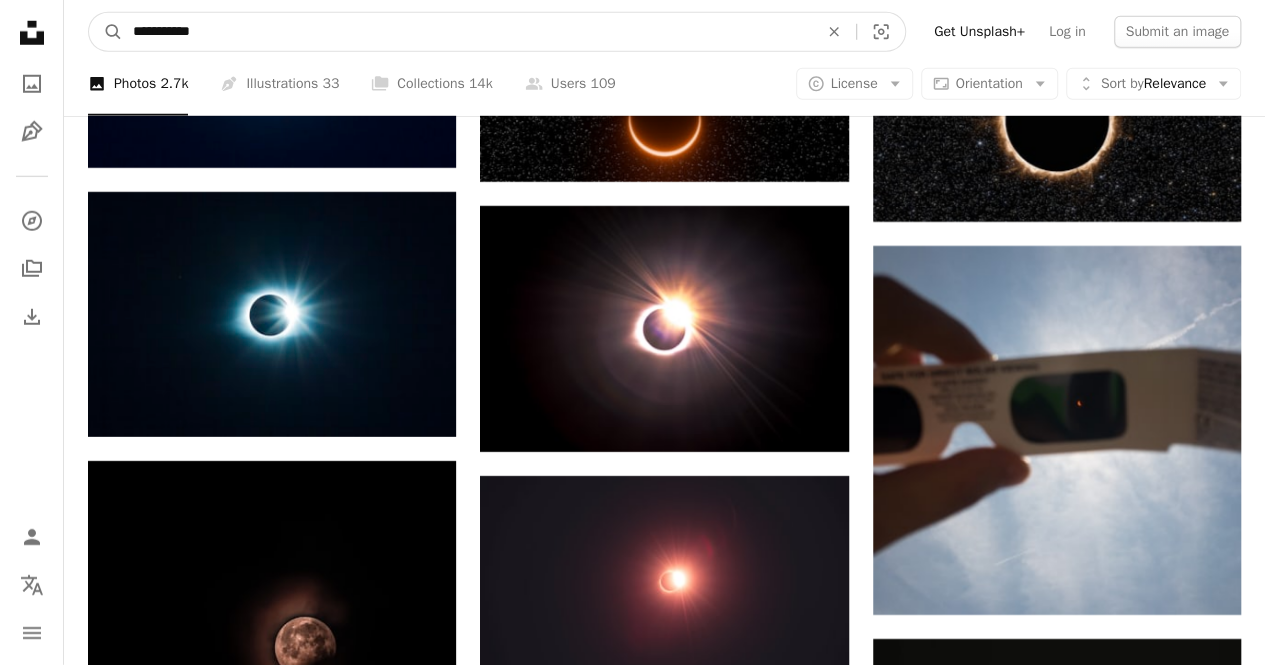 type on "**********" 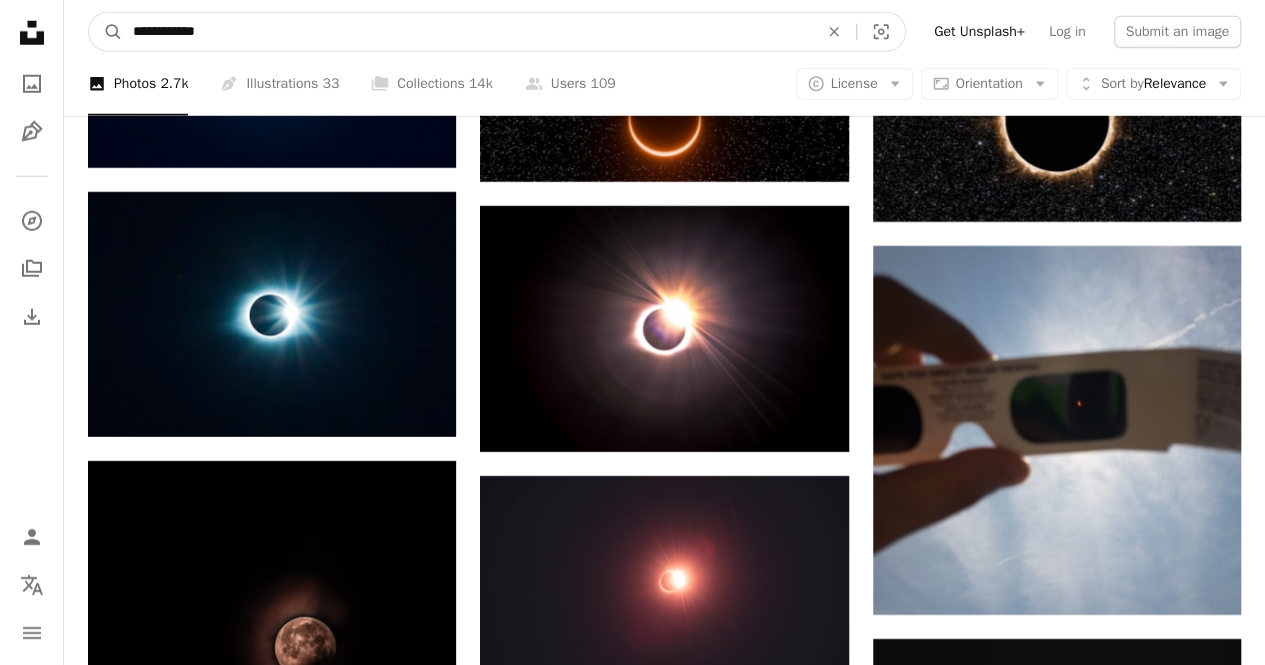 click on "A magnifying glass" at bounding box center [106, 32] 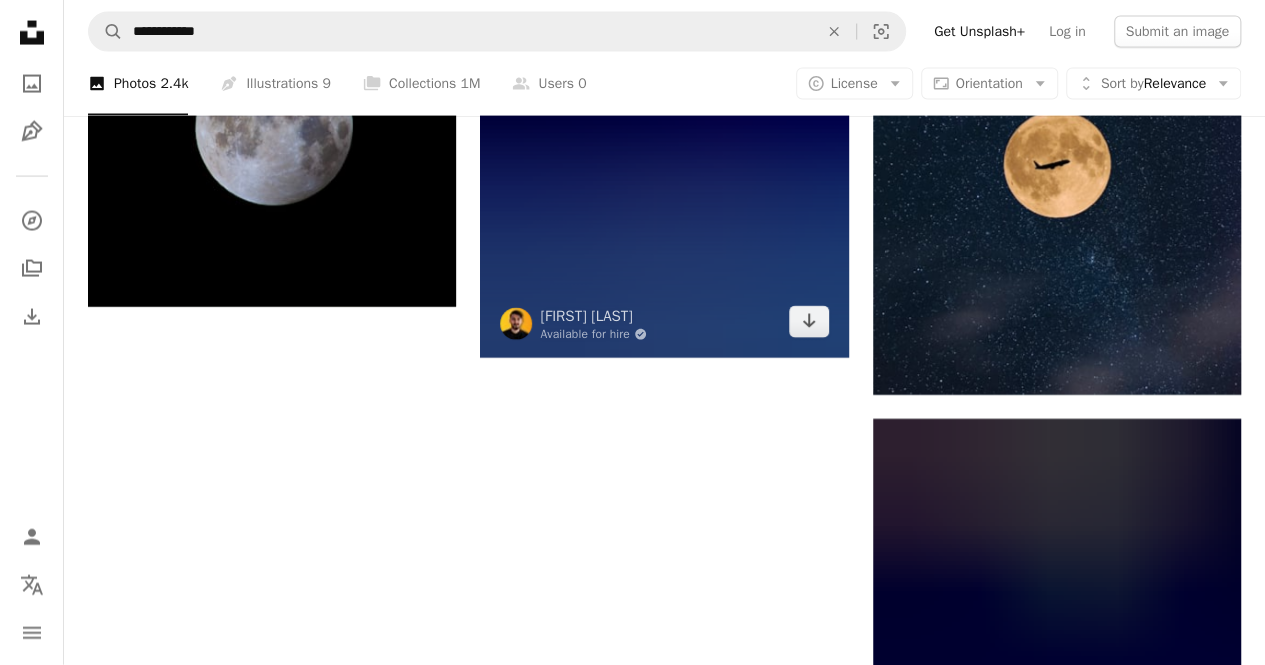 scroll, scrollTop: 2146, scrollLeft: 0, axis: vertical 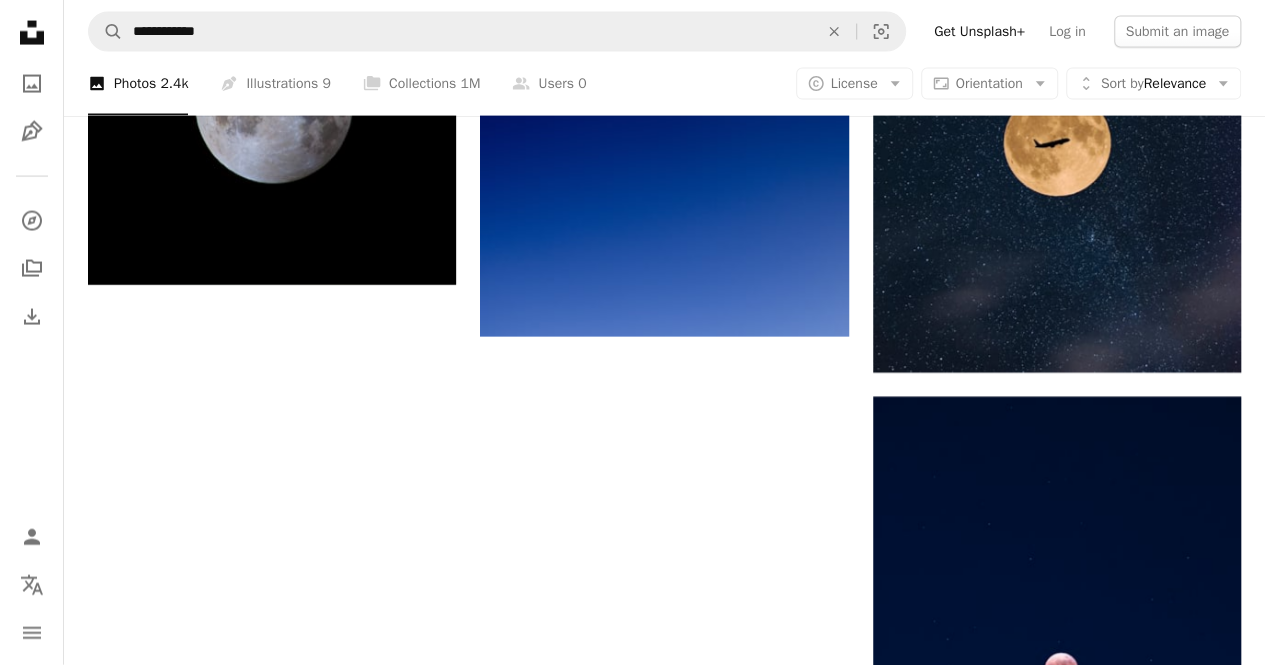 click on "Load more" at bounding box center (664, 1691) 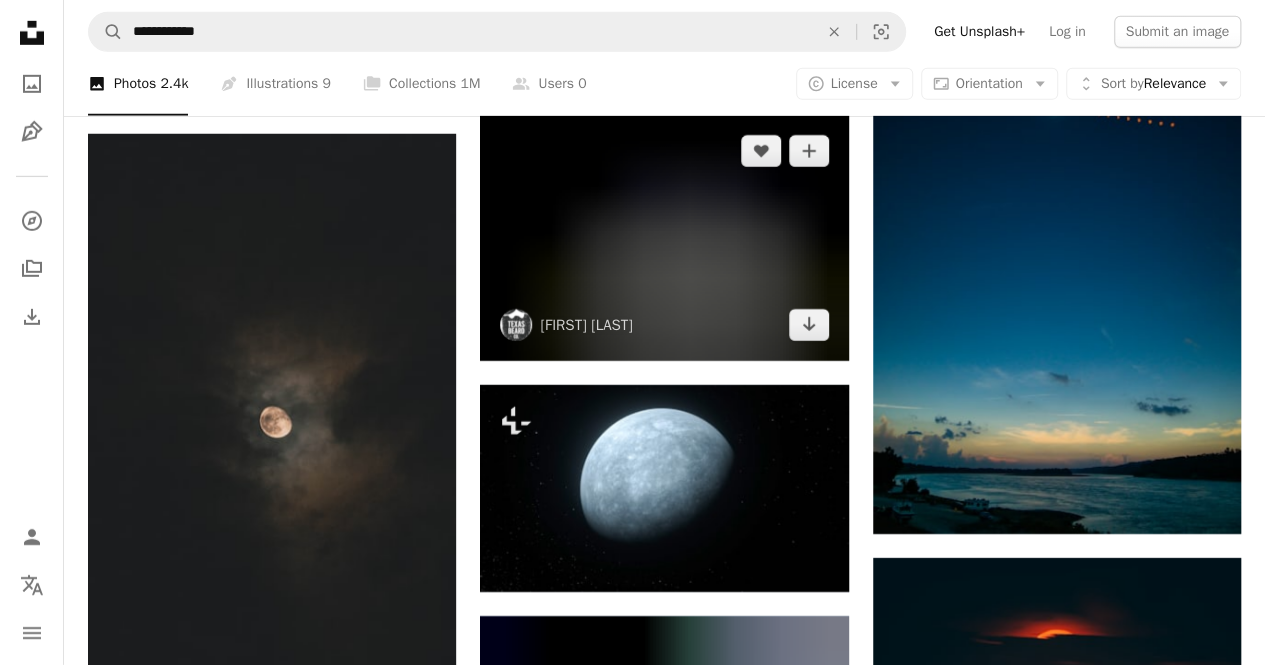 scroll, scrollTop: 25910, scrollLeft: 0, axis: vertical 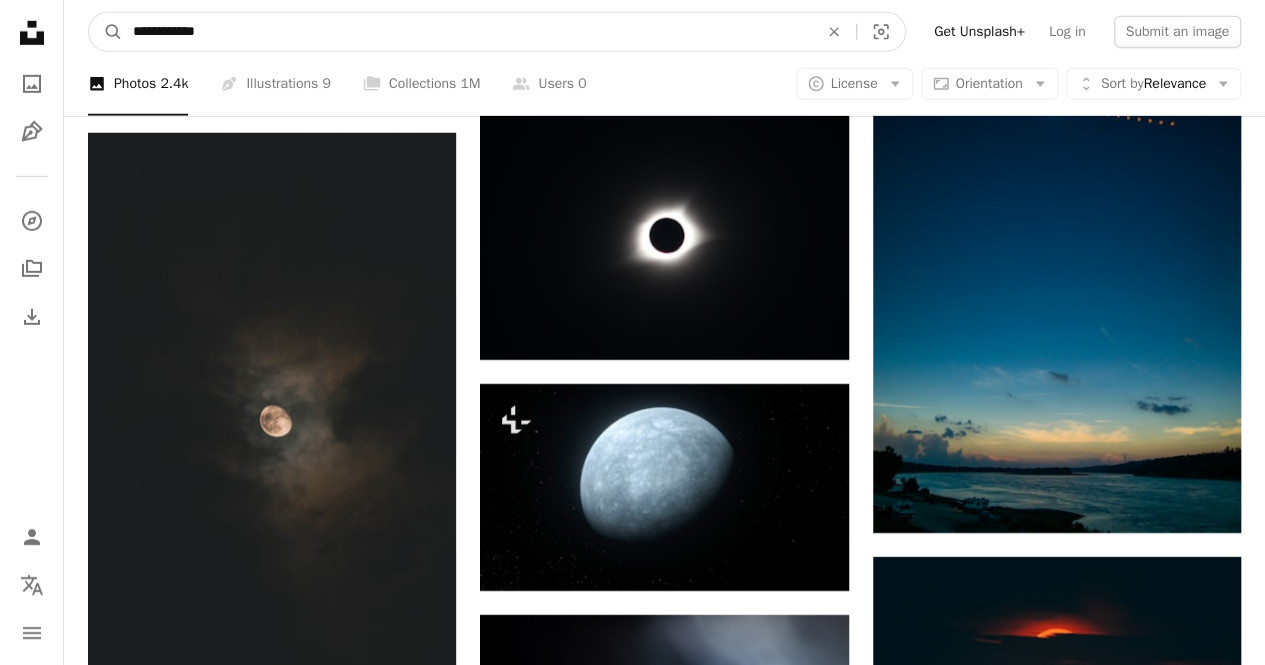 click on "**********" at bounding box center [467, 32] 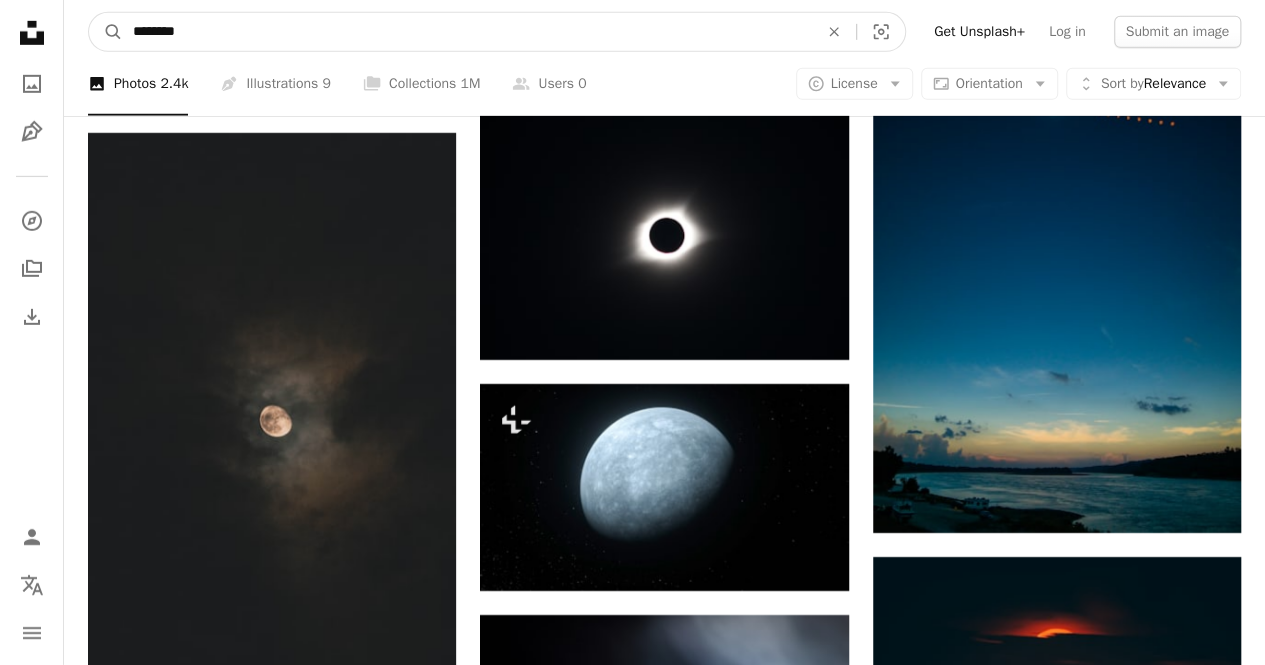 type on "*********" 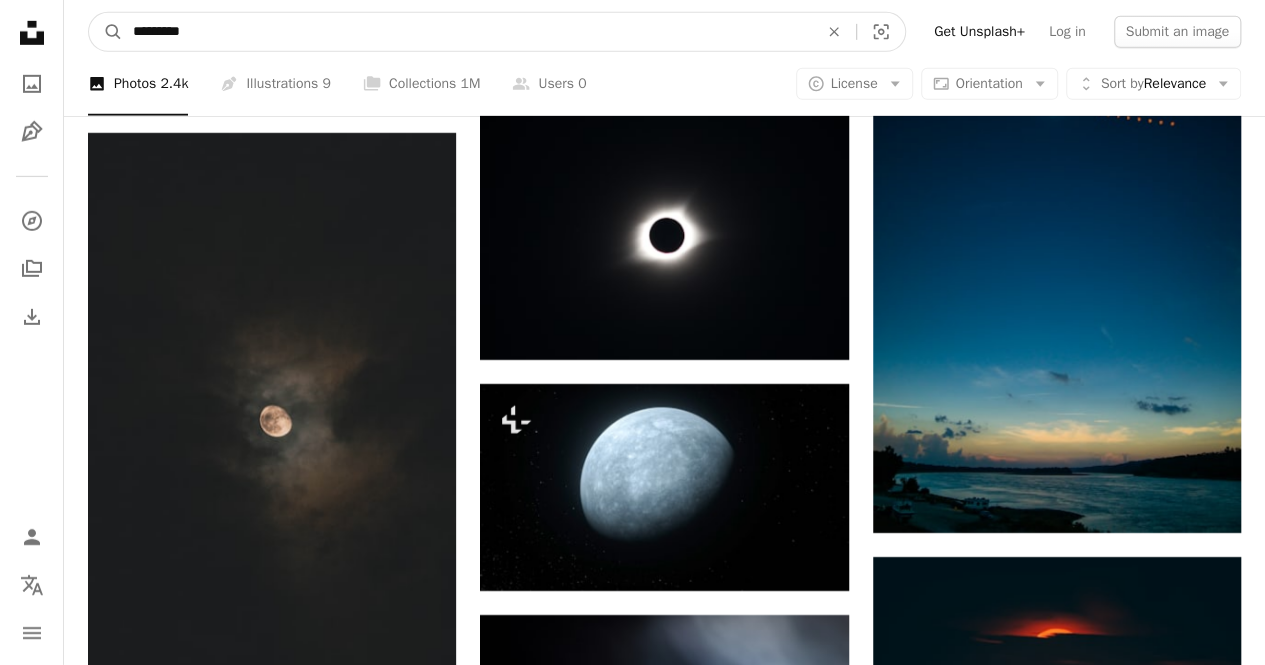 click on "A magnifying glass" at bounding box center (106, 32) 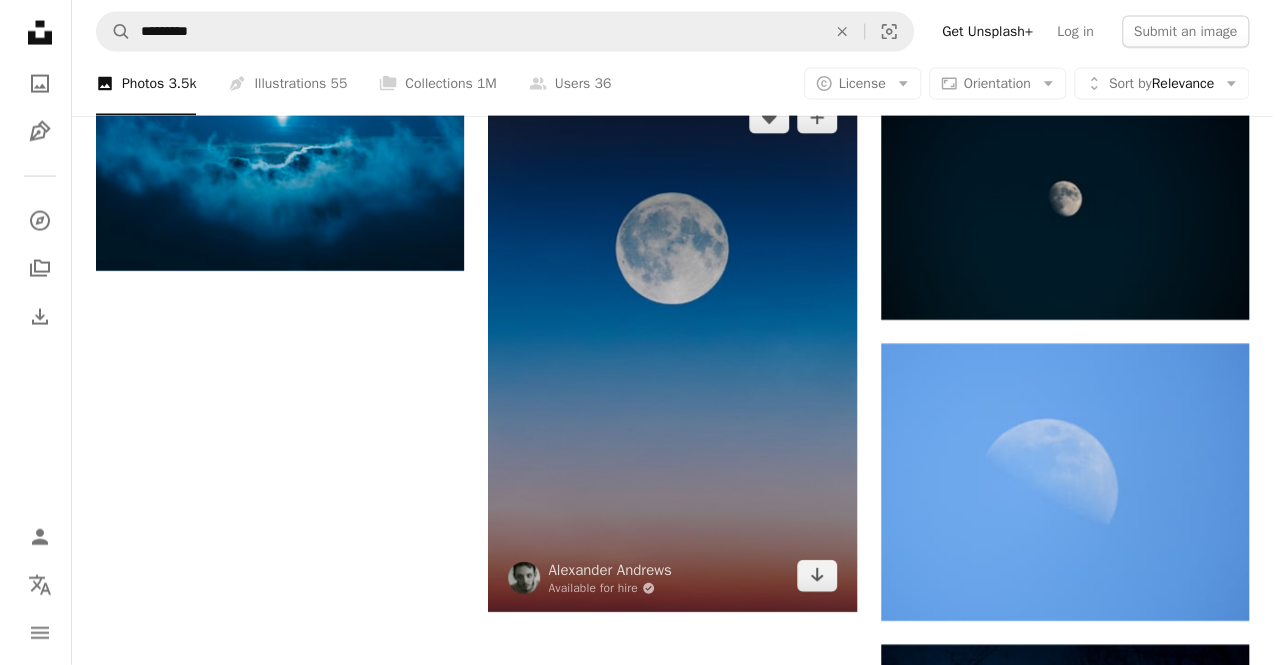 scroll, scrollTop: 2154, scrollLeft: 0, axis: vertical 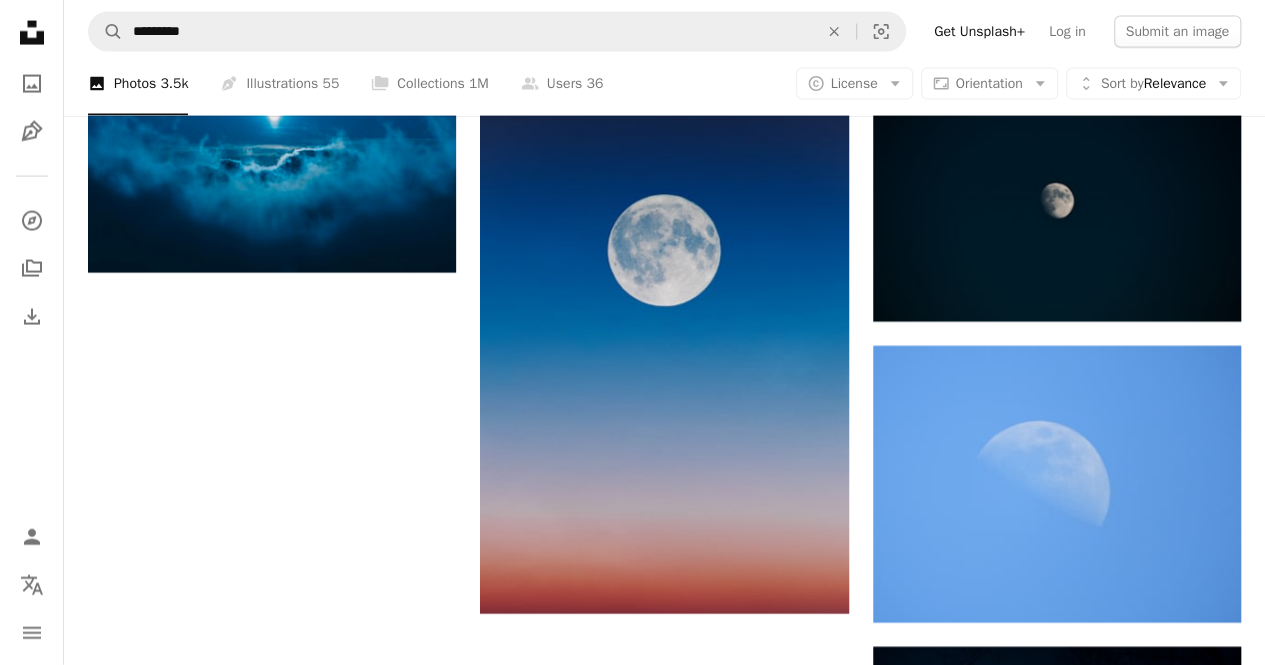 click at bounding box center [1057, 877] 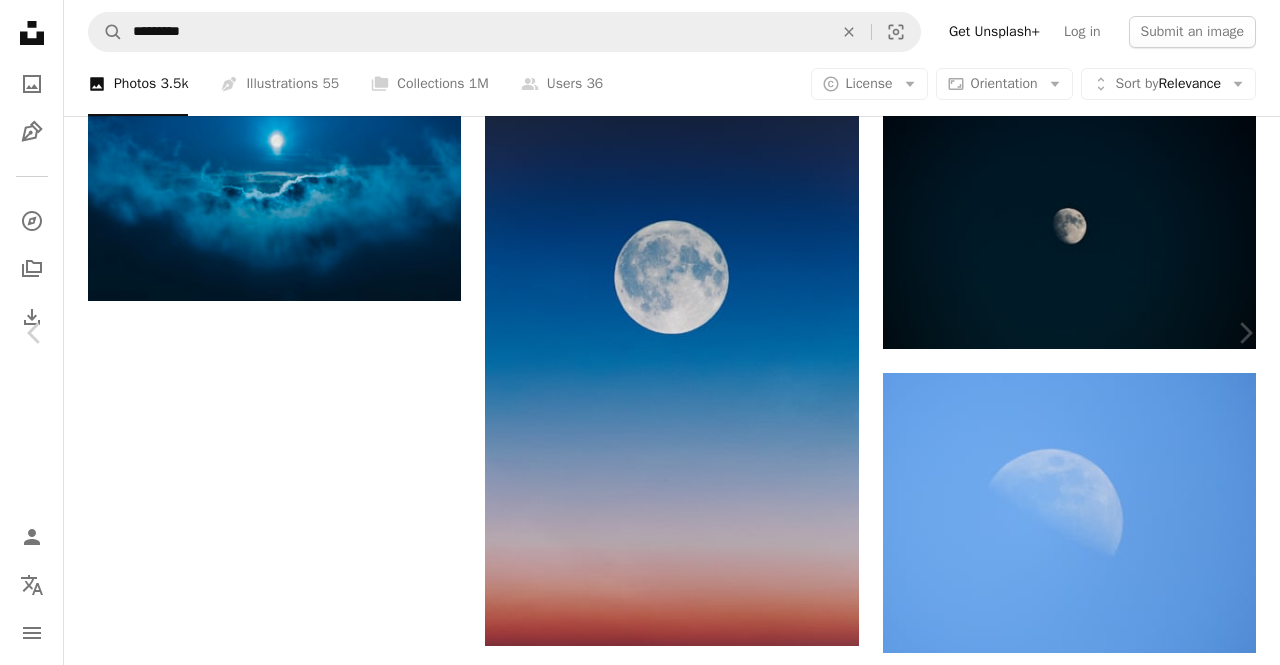 click on "Chevron right" at bounding box center (1245, 333) 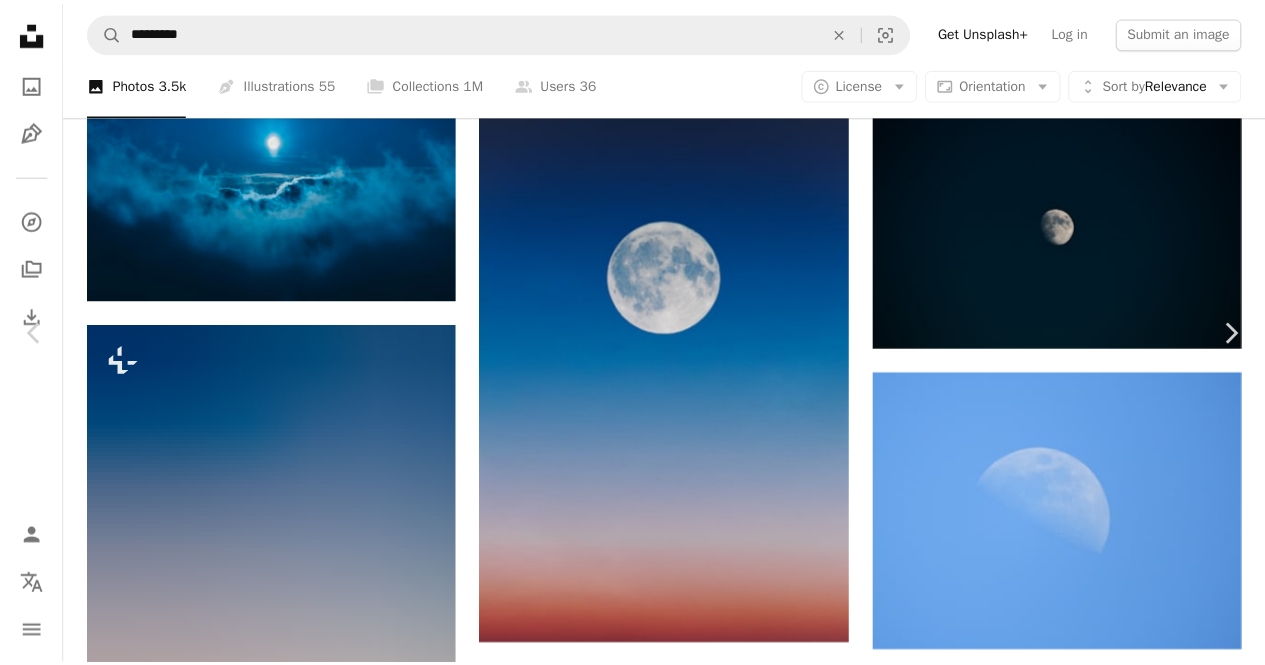 scroll, scrollTop: 1131, scrollLeft: 0, axis: vertical 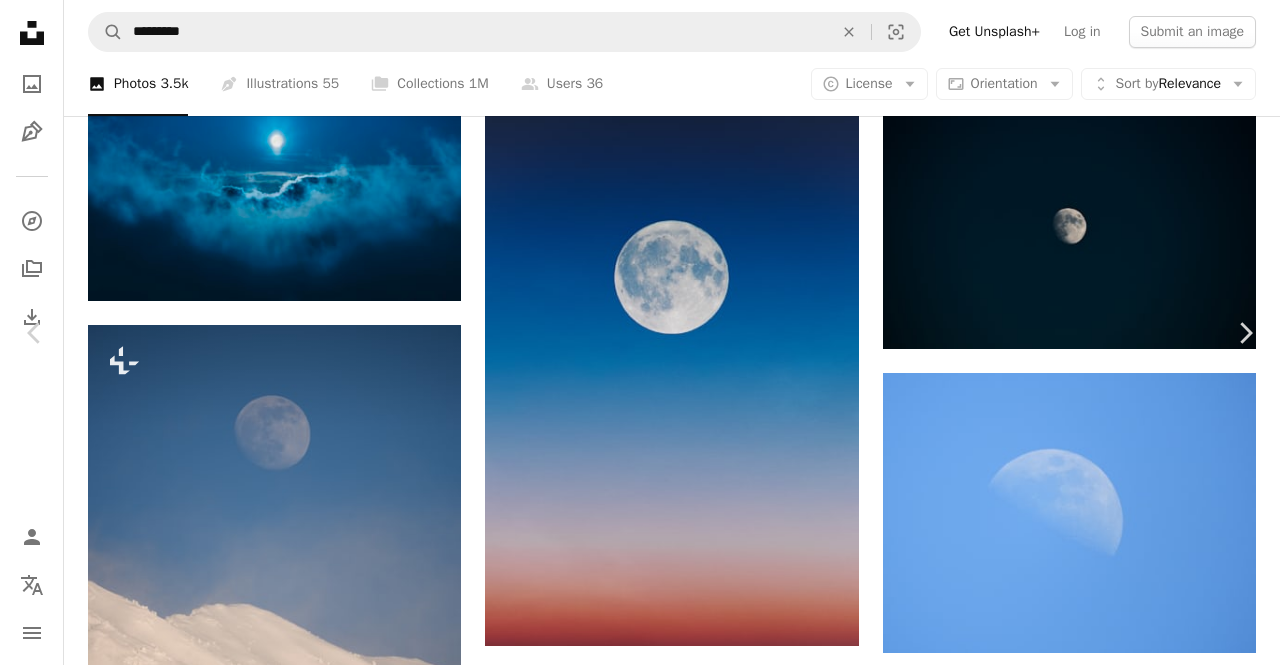click on "An X shape" at bounding box center [20, 20] 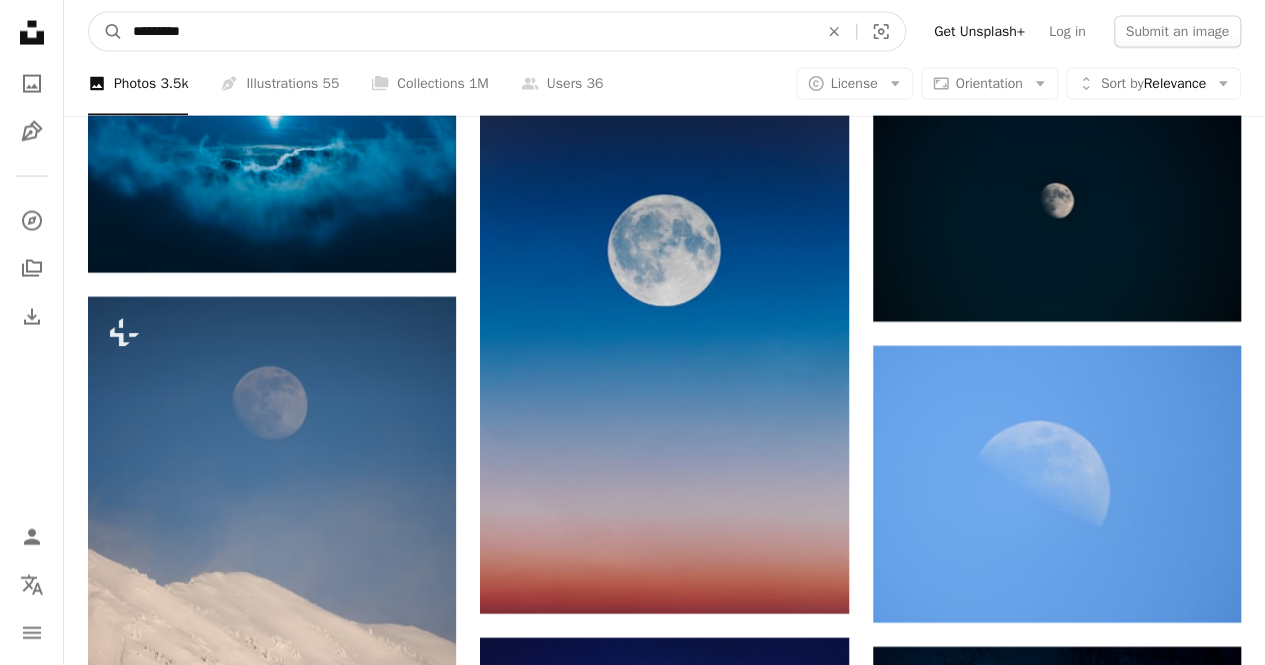 click on "*********" at bounding box center (467, 32) 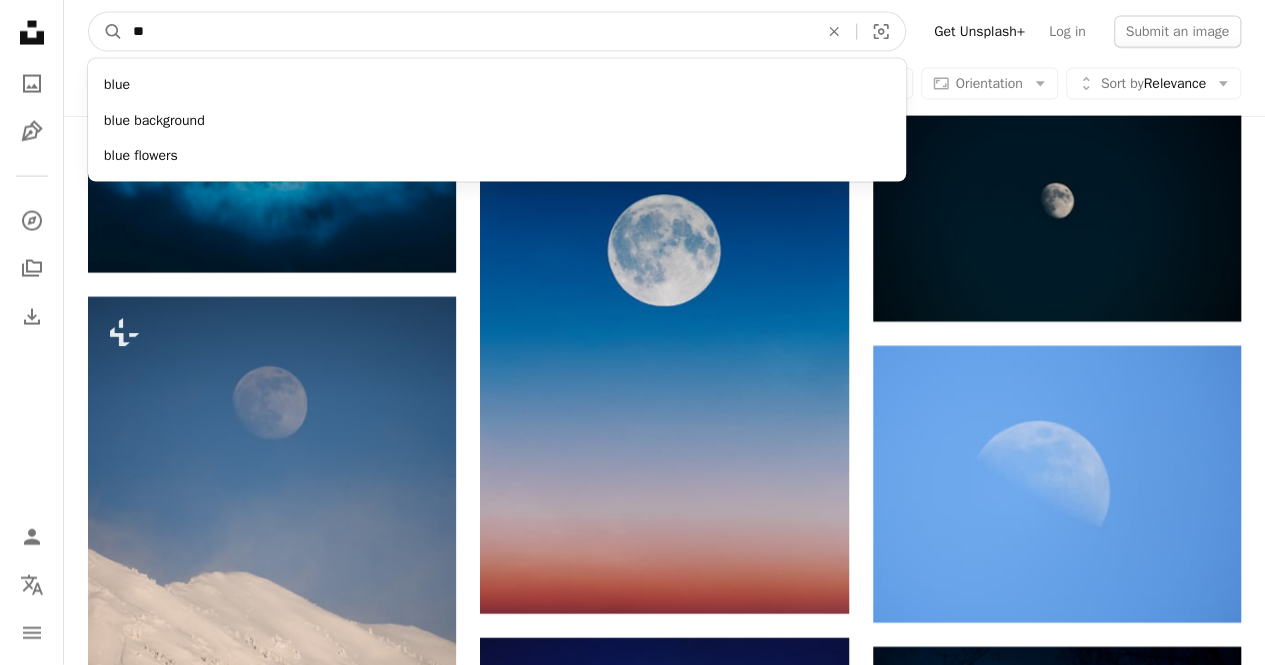 type on "*" 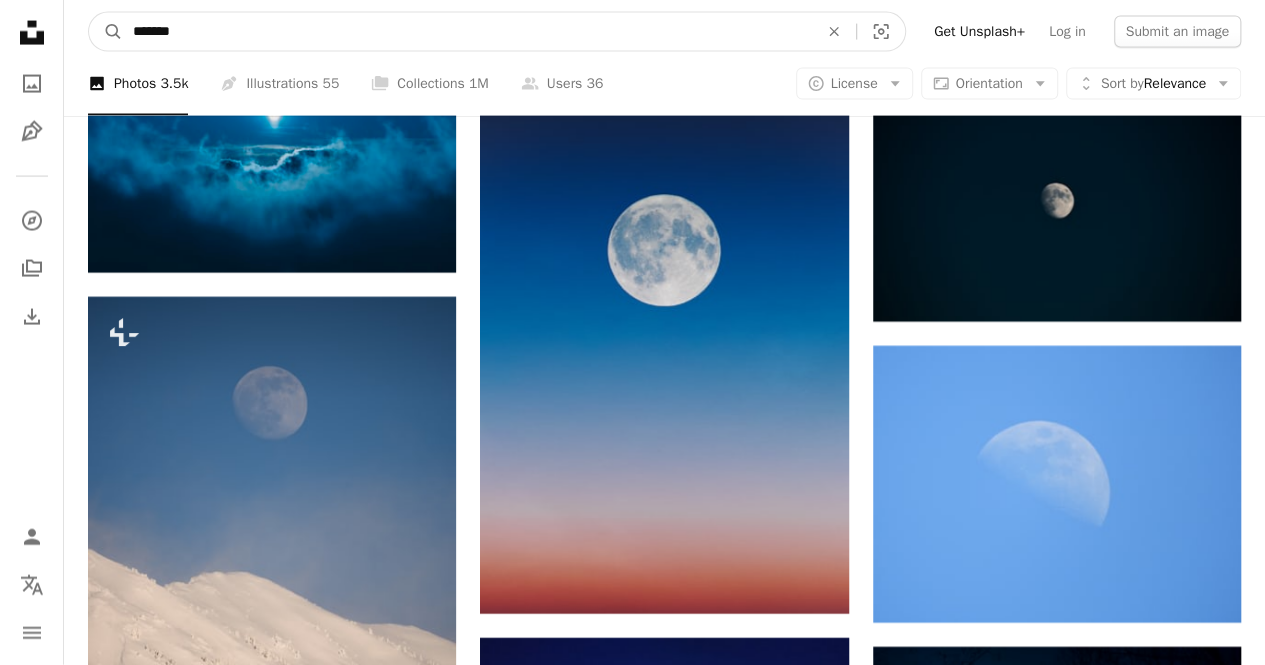 type on "*******" 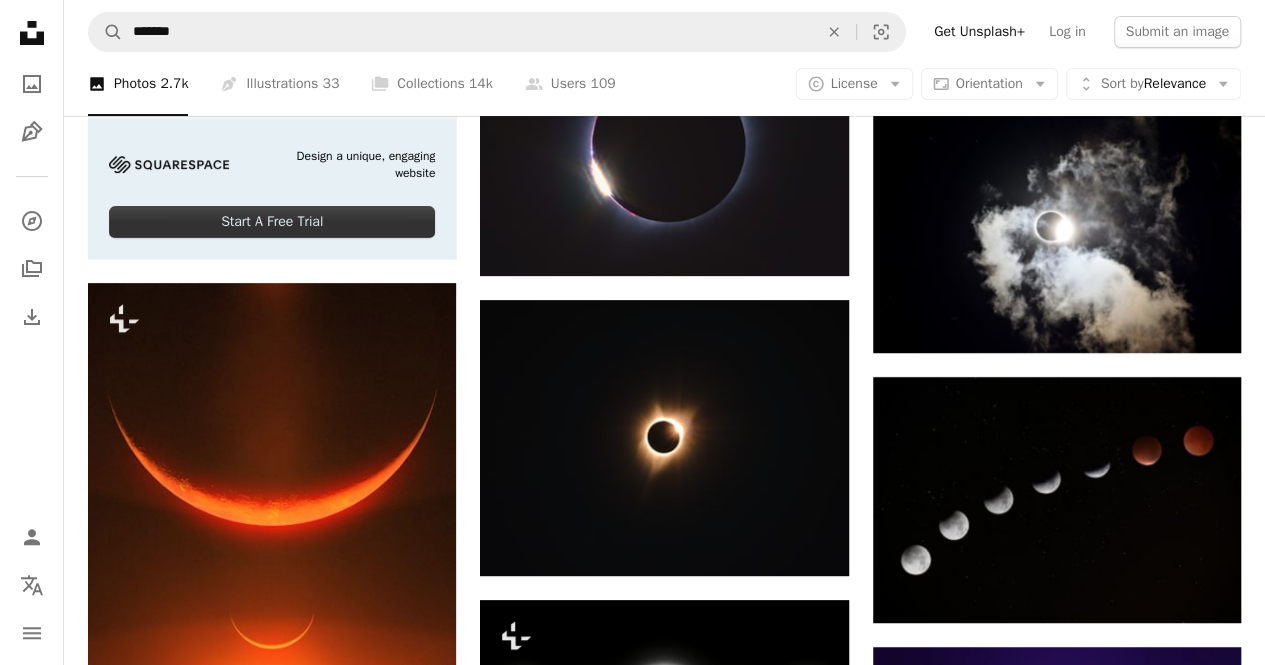 scroll, scrollTop: 3879, scrollLeft: 0, axis: vertical 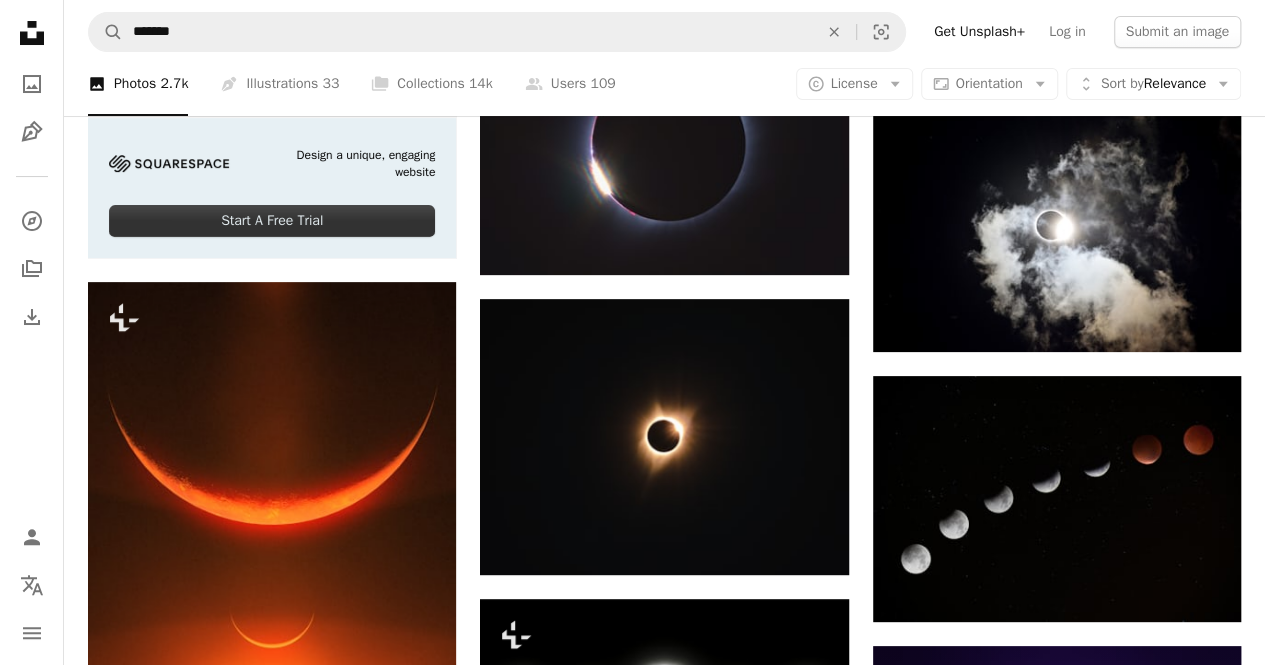 click at bounding box center [1057, 846] 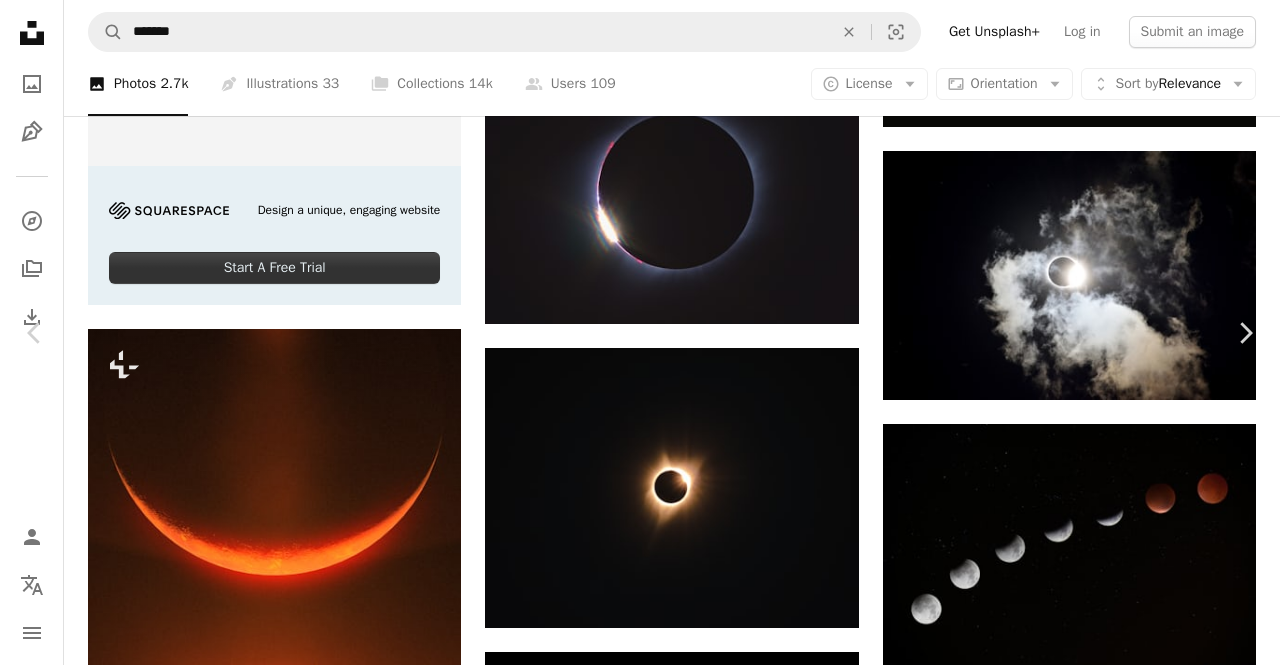 click on "Zoom in" at bounding box center (632, 39161) 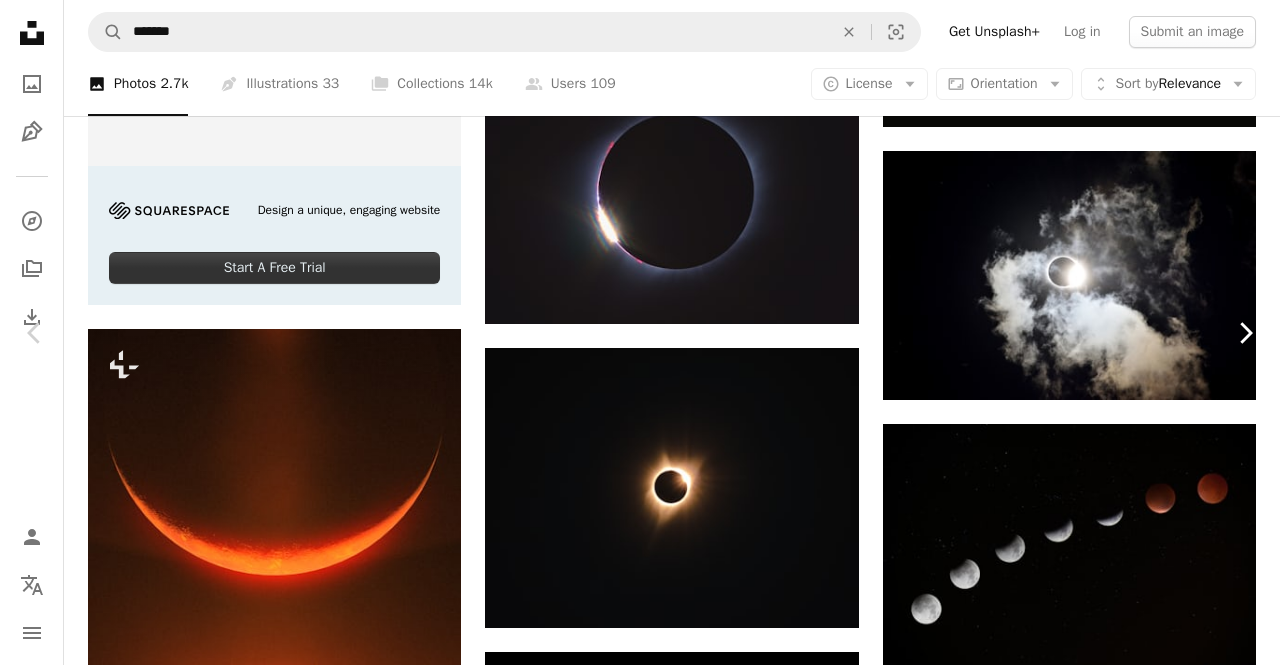 click on "Chevron right" at bounding box center (1245, 333) 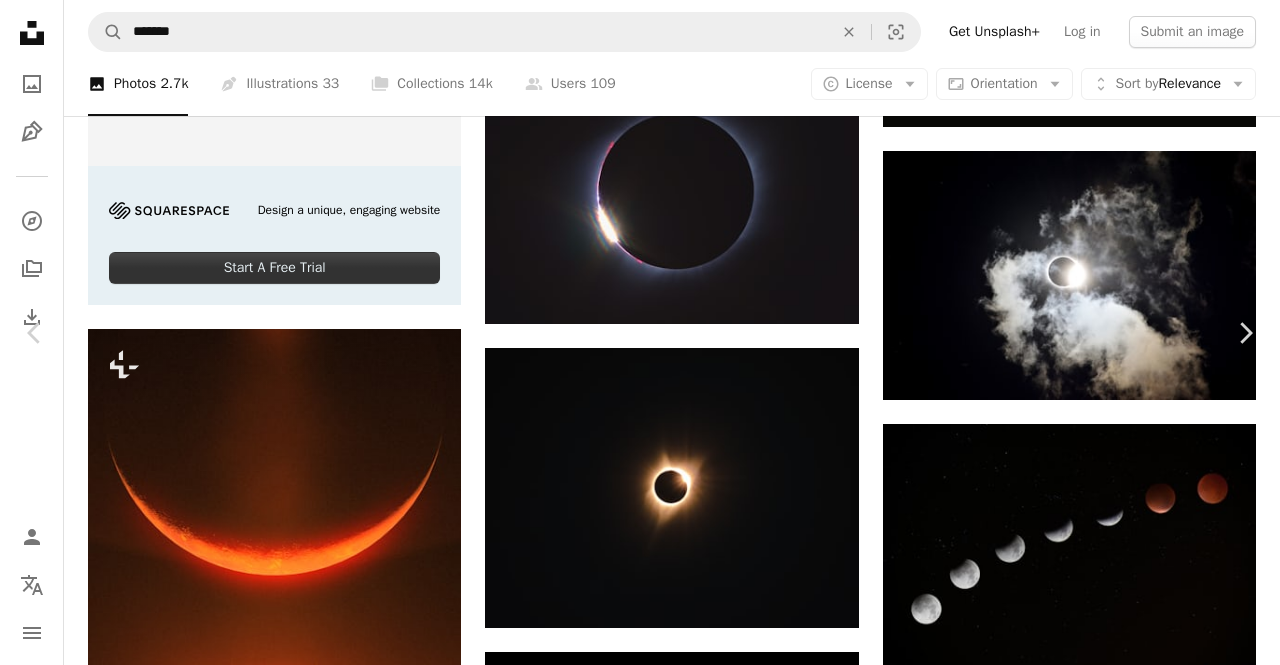 click on "An X shape" at bounding box center (20, 20) 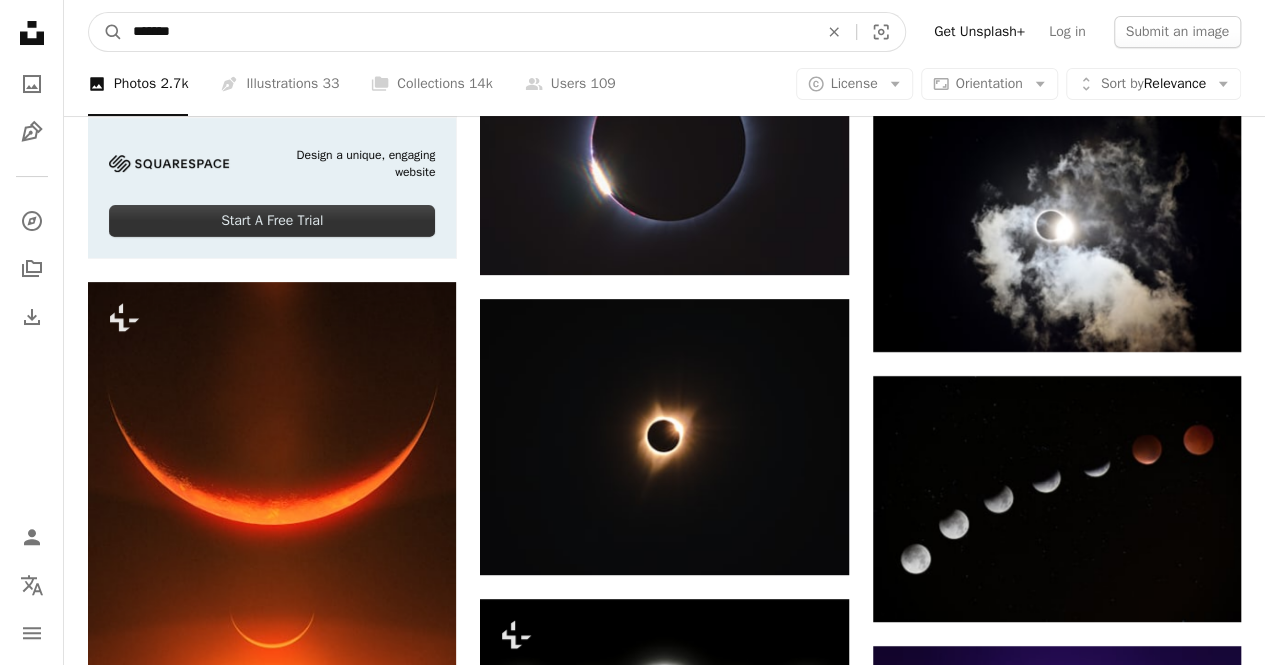 click on "*******" at bounding box center [467, 32] 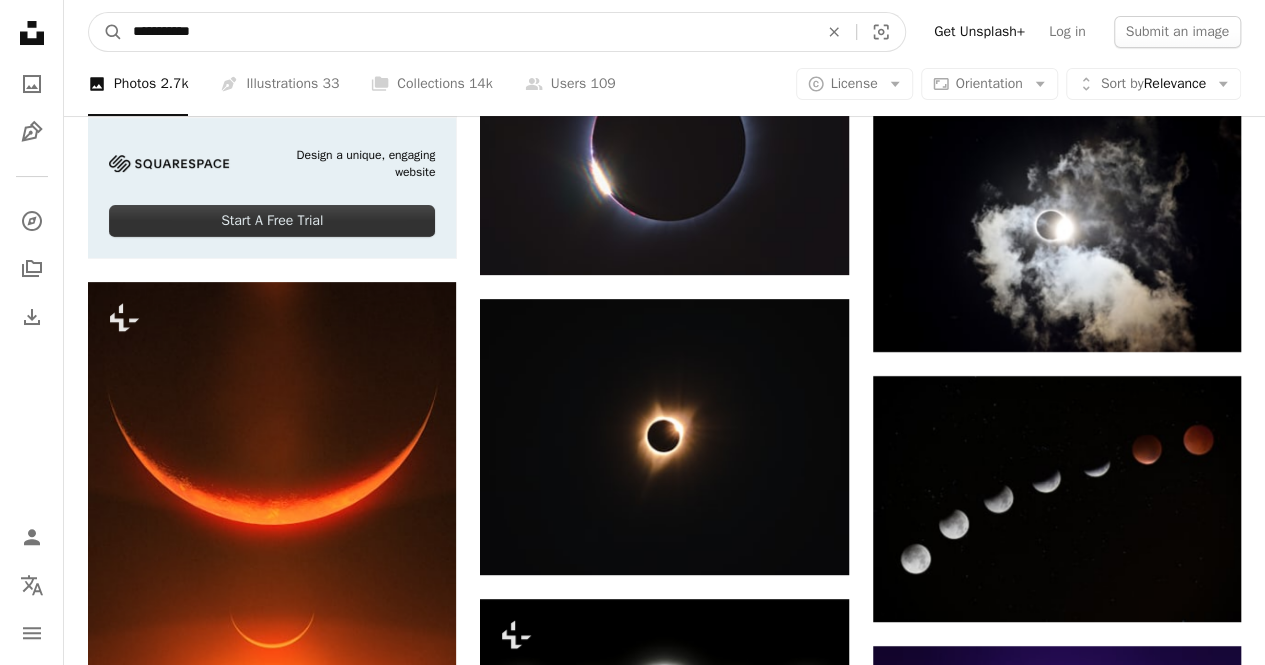 type on "**********" 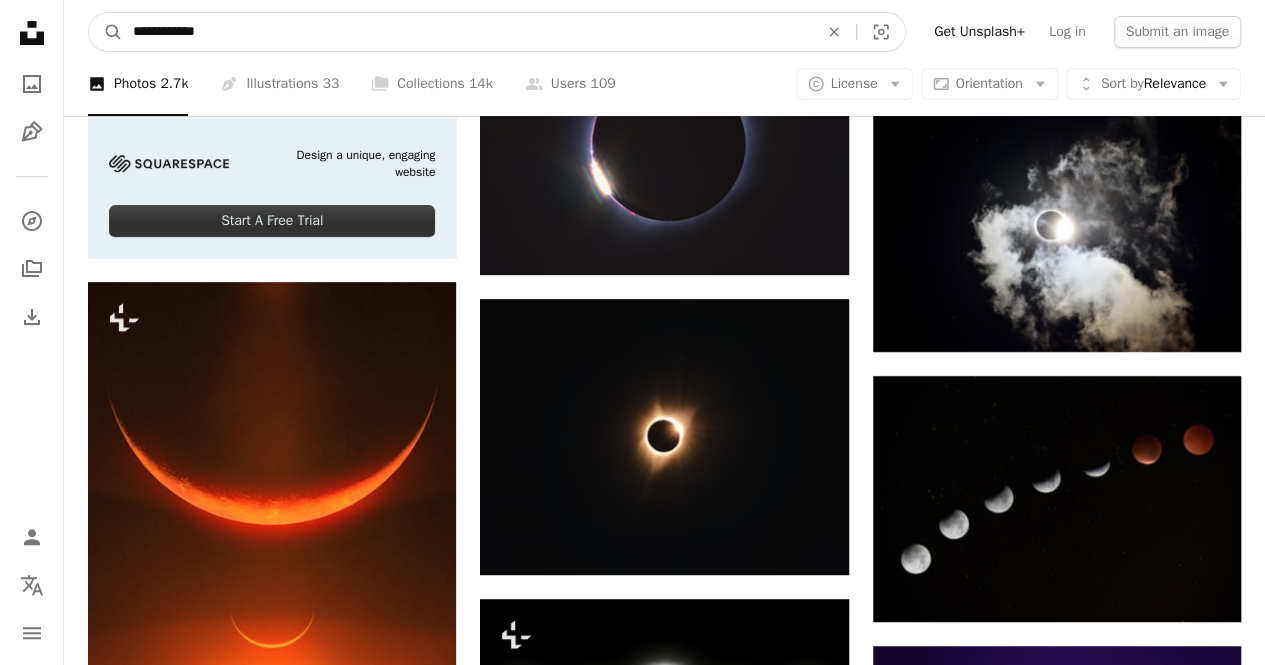 click on "A magnifying glass" at bounding box center [106, 32] 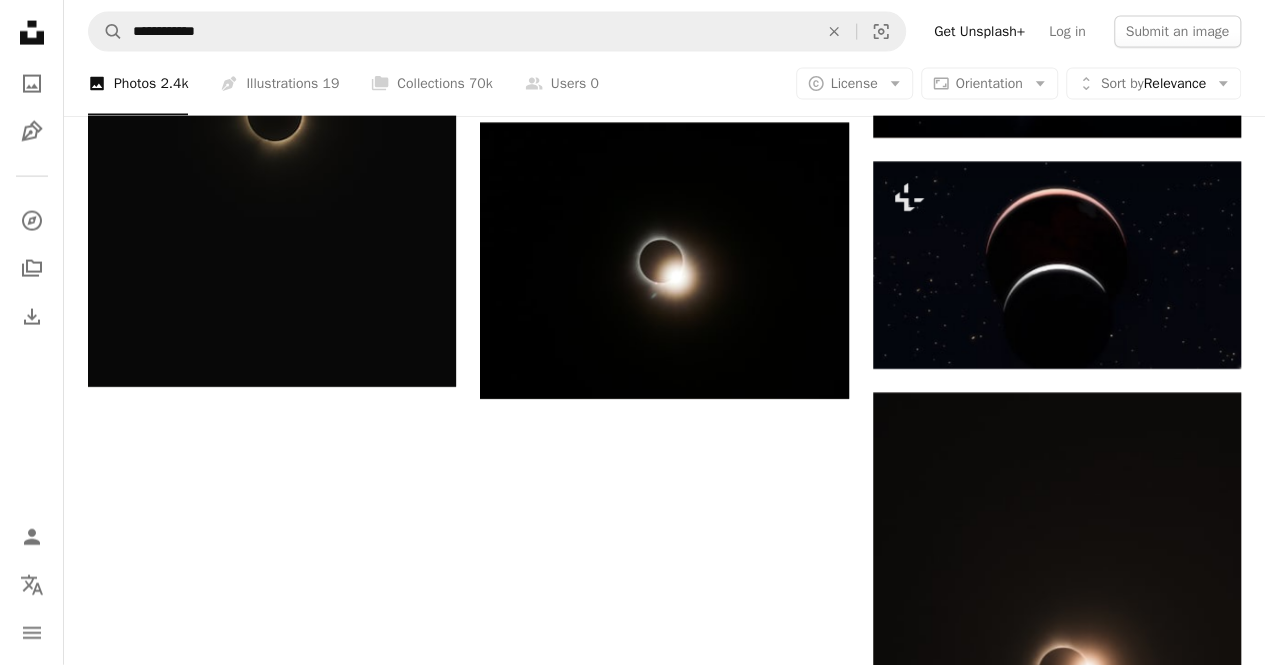 scroll, scrollTop: 2248, scrollLeft: 0, axis: vertical 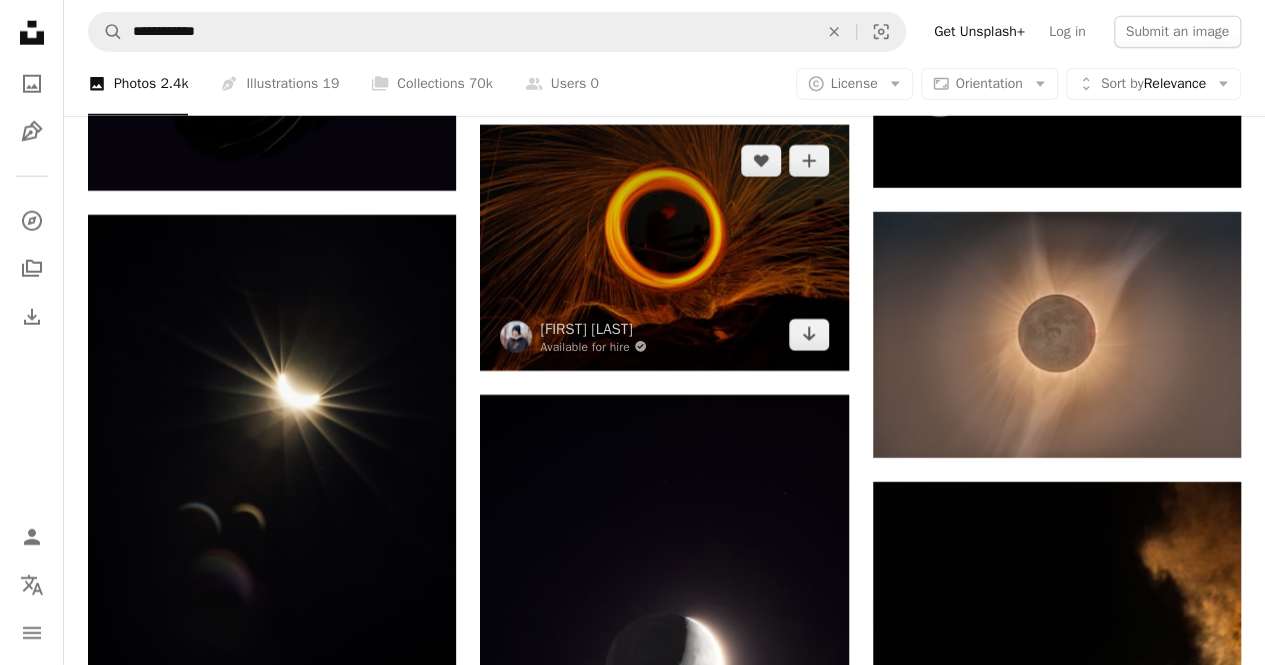 click at bounding box center [664, 248] 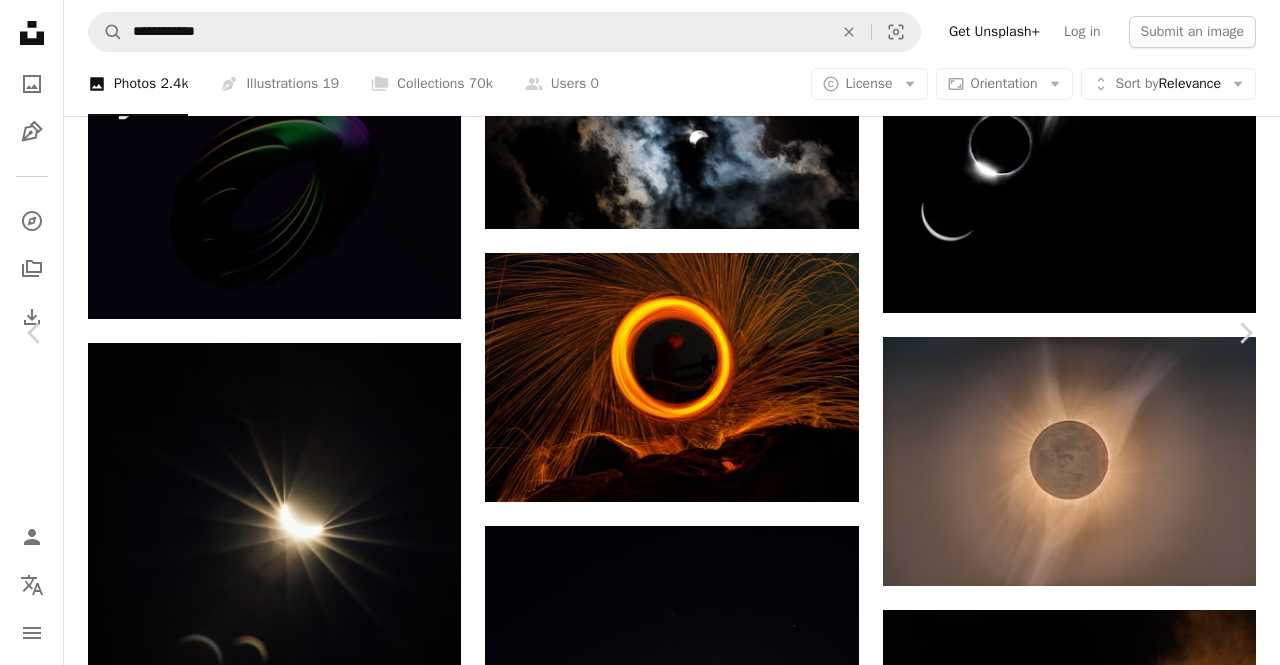 click on "Download free" at bounding box center [1081, 5892] 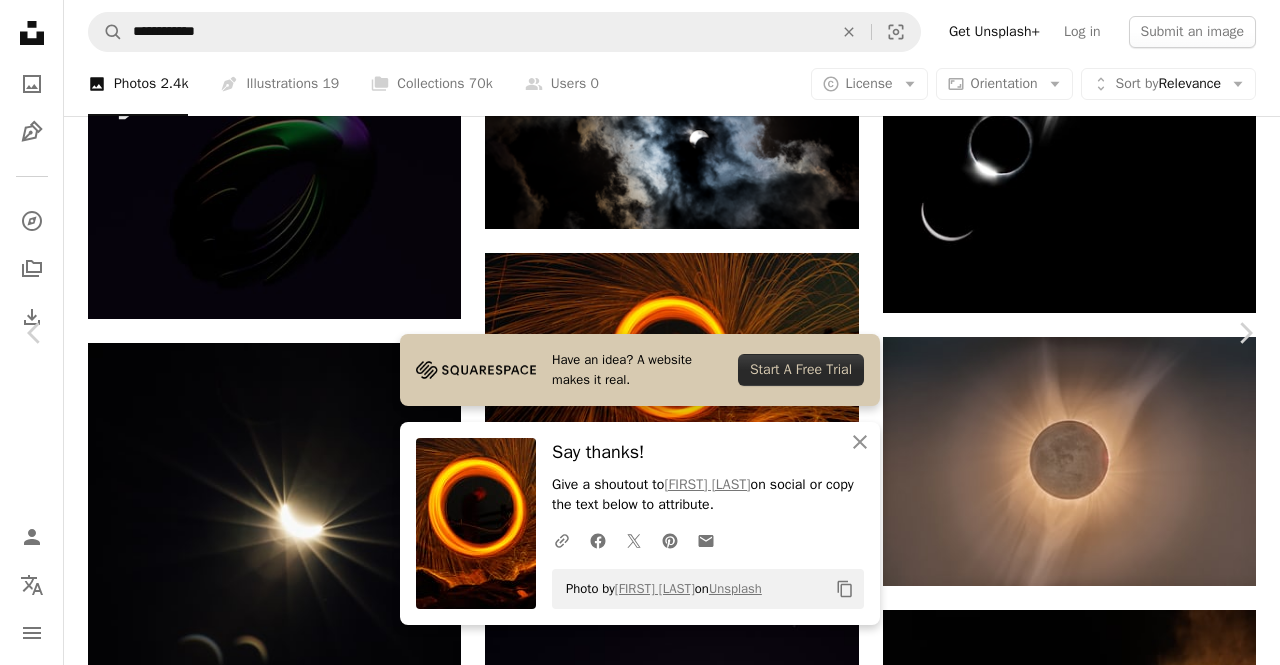 click on "An X shape Chevron left Chevron right Have an idea? A website makes it real. Start A Free Trial An X shape Close Say thanks! Give a shoutout to  [PERSON]  on social or copy the text below to attribute. A URL sharing icon (chains) Facebook icon X (formerly Twitter) icon Pinterest icon An envelope Photo by  [PERSON]  on  Unsplash
Copy content [PERSON] Available for hire A checkmark inside of a circle A heart A plus sign Edit image   Plus sign for Unsplash+ Download free Chevron down Zoom in Views 523,283 Downloads 5,764 Featured in Photos ,  Experimental A forward-right arrow Share Info icon Info More Actions Calendar outlined Published on  April 26, 2021 Camera SONY, ILCE-7RM2 Safety Free to use under the  Unsplash License dark night light outdoors circle warm experimental golden long exposure sparks spray showers cat animal fire lighting pet flame mammal forge Creative Commons images Browse premium related images on iStock  |  Save 20% with code UNSPLASH20 View more on iStock  ↗ Related images" at bounding box center (640, 6177) 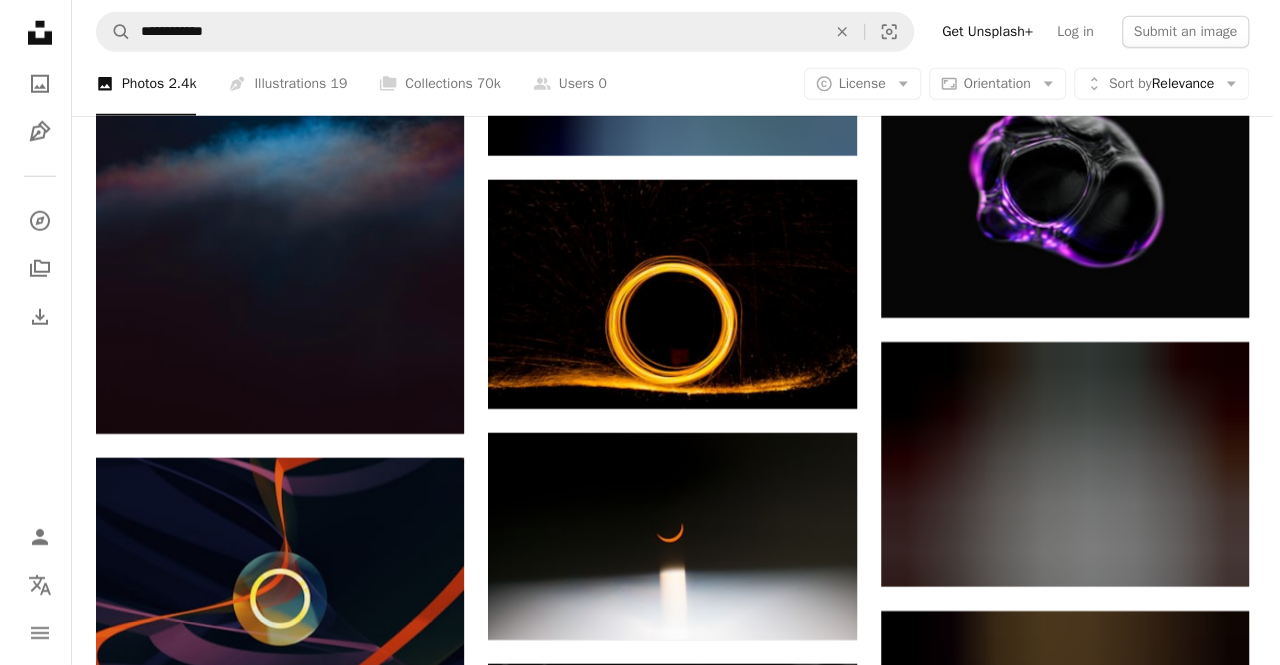 scroll, scrollTop: 17954, scrollLeft: 0, axis: vertical 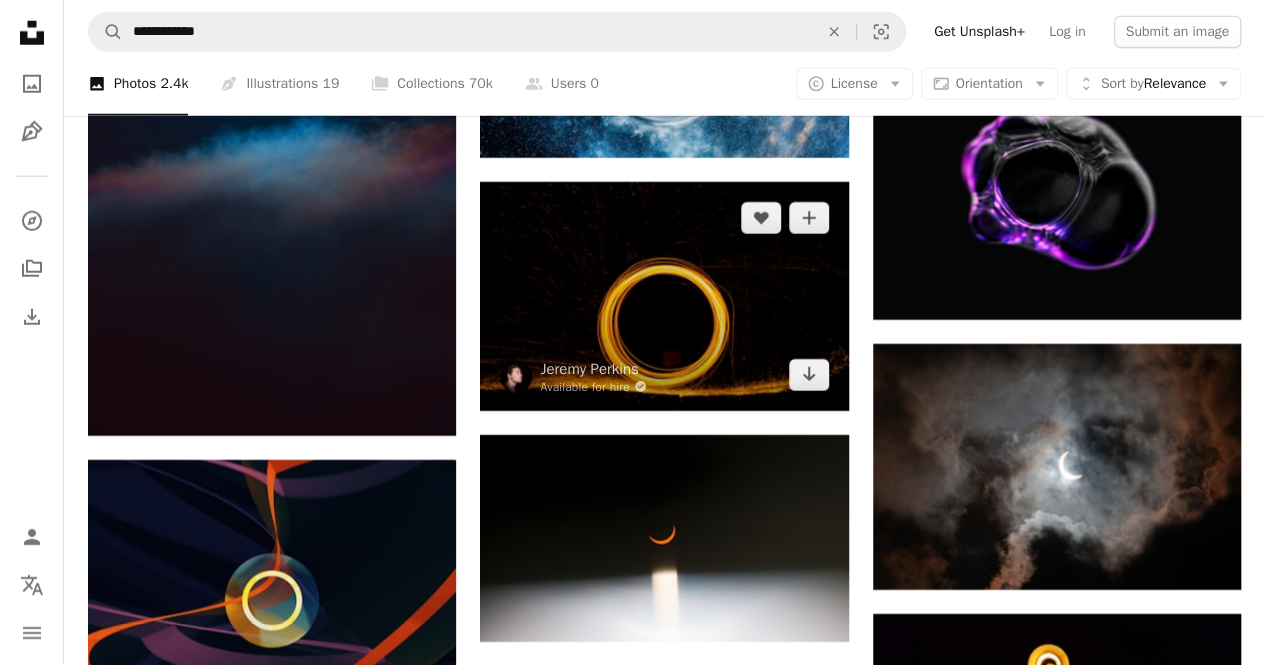 click at bounding box center [664, 296] 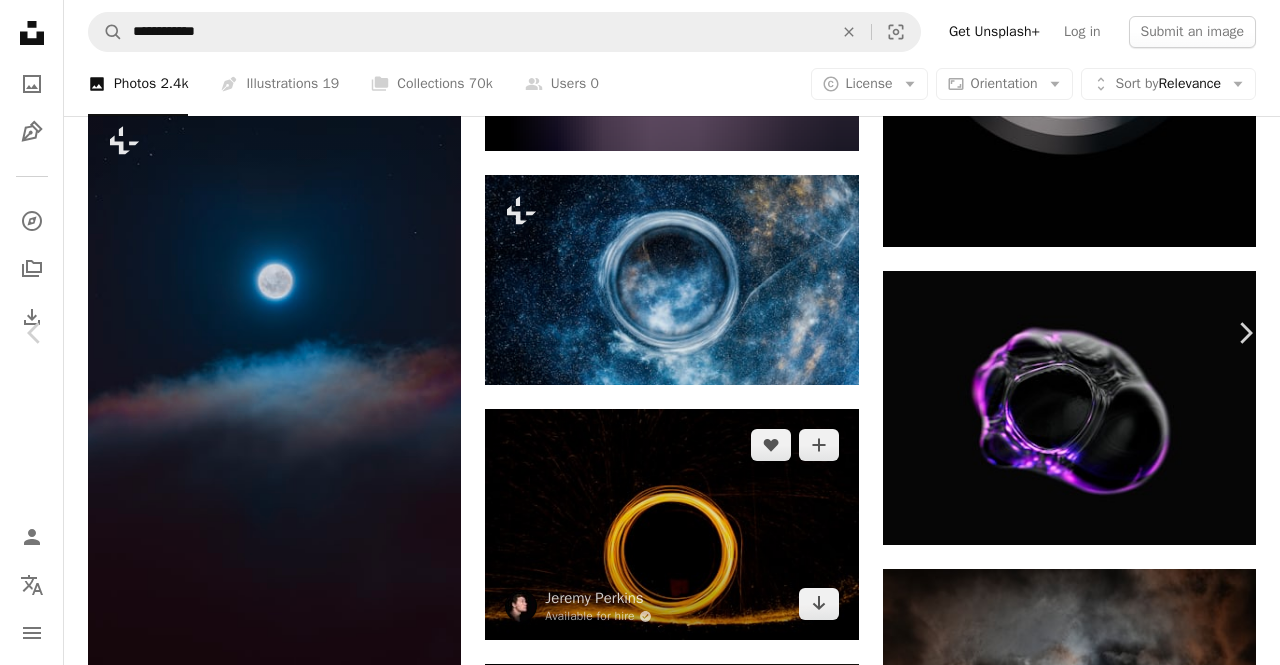 scroll, scrollTop: 218, scrollLeft: 0, axis: vertical 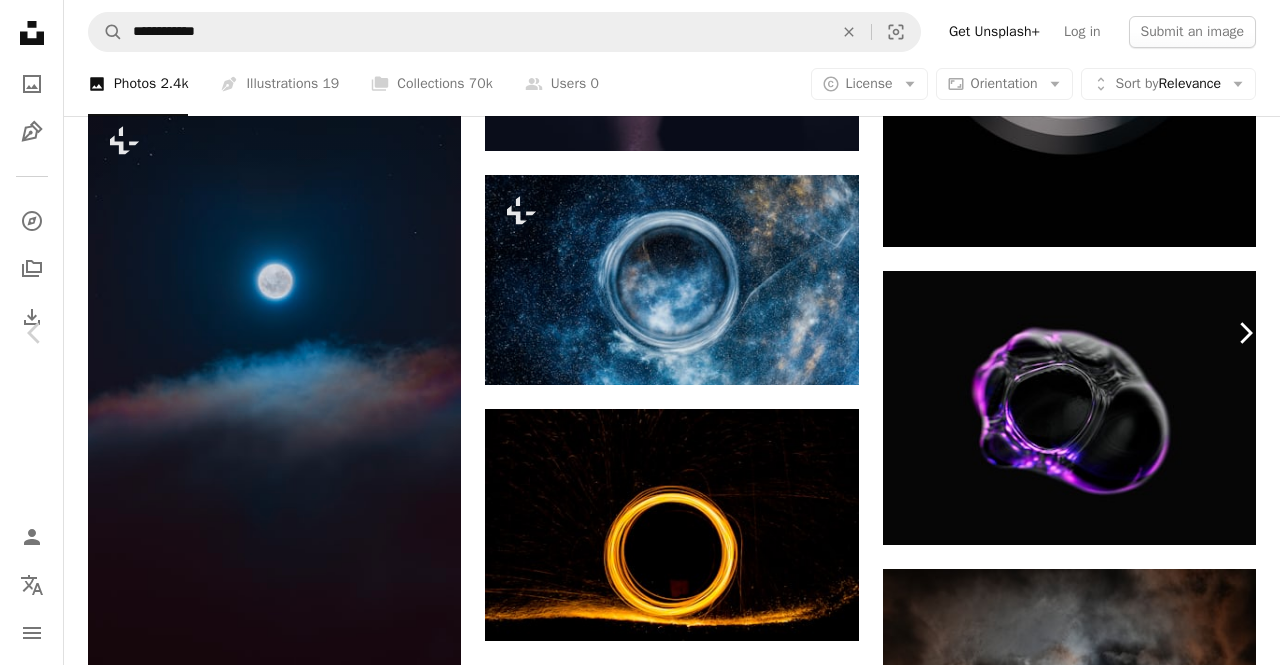 click on "Chevron right" at bounding box center [1245, 333] 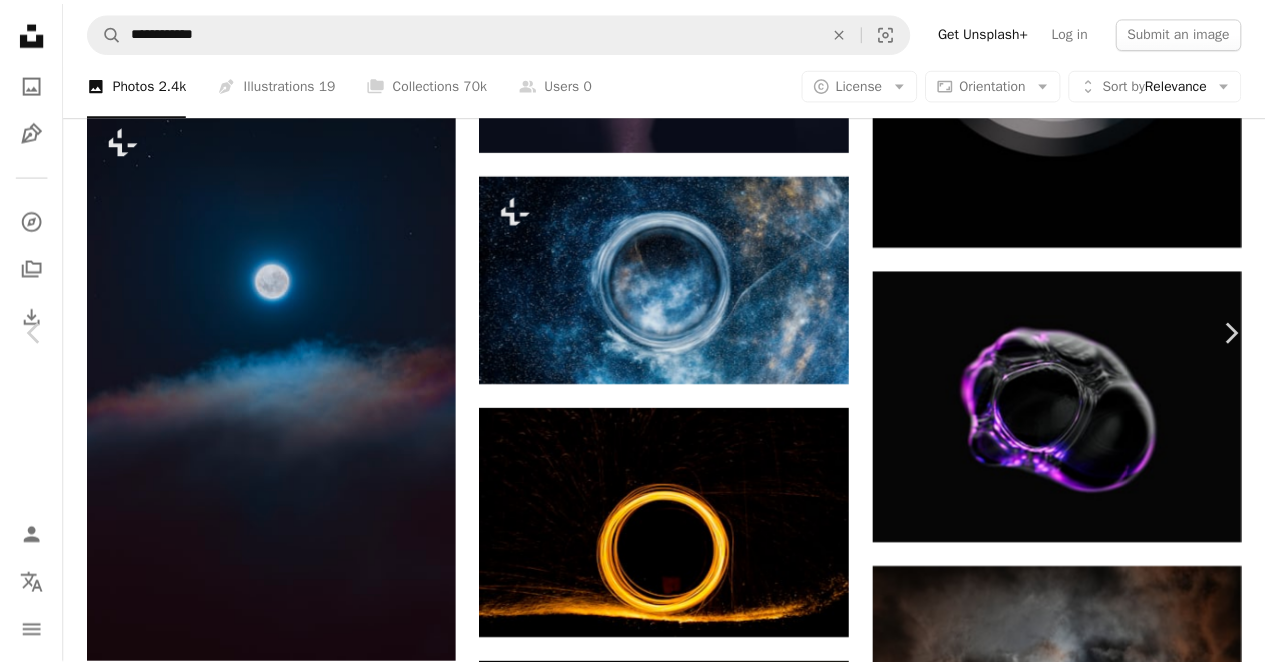 scroll, scrollTop: 298, scrollLeft: 0, axis: vertical 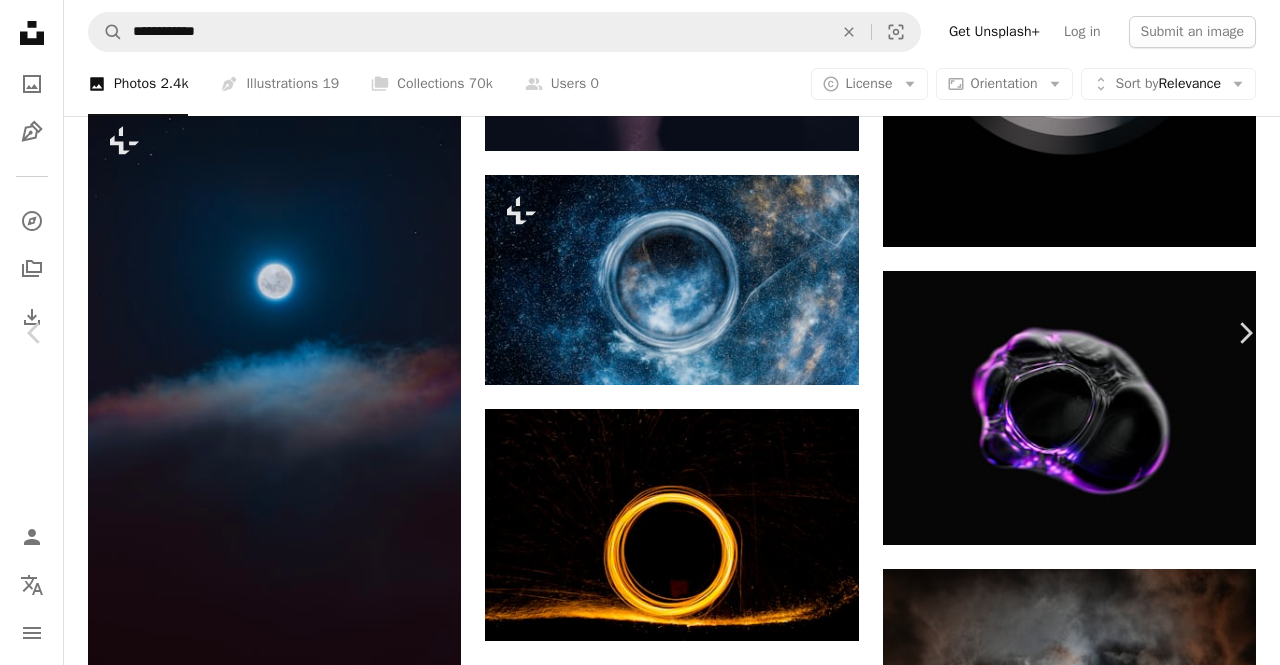 click on "An X shape" at bounding box center [20, 20] 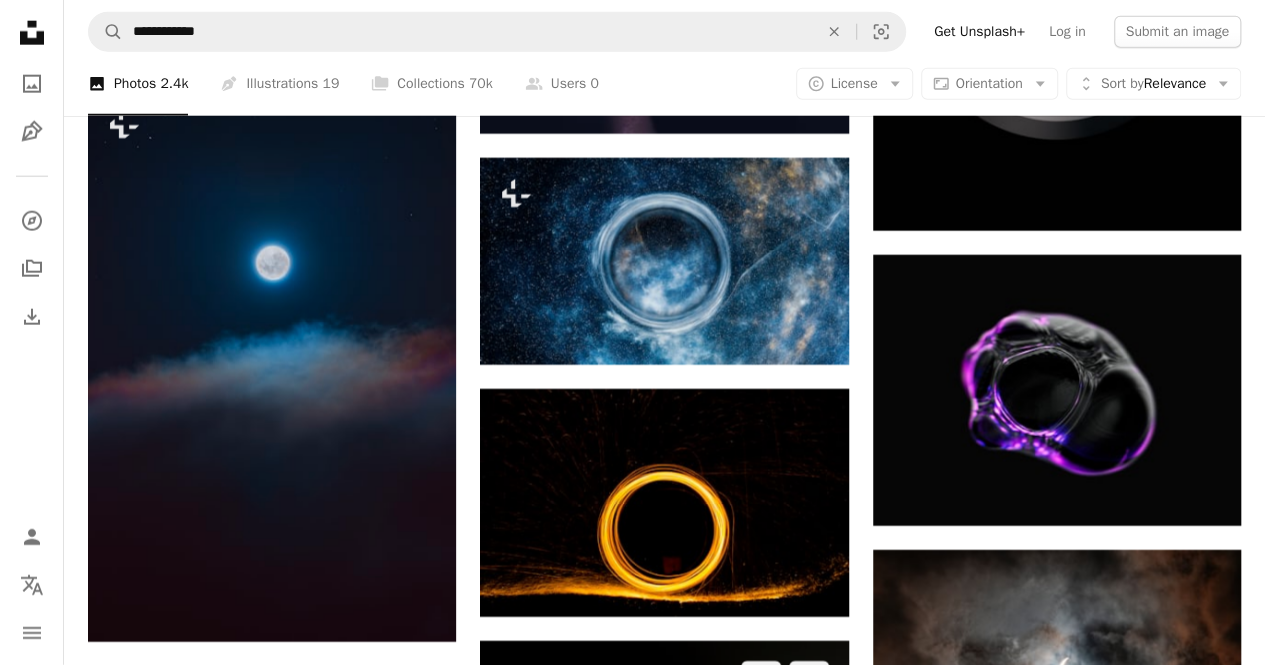 scroll, scrollTop: 17750, scrollLeft: 0, axis: vertical 